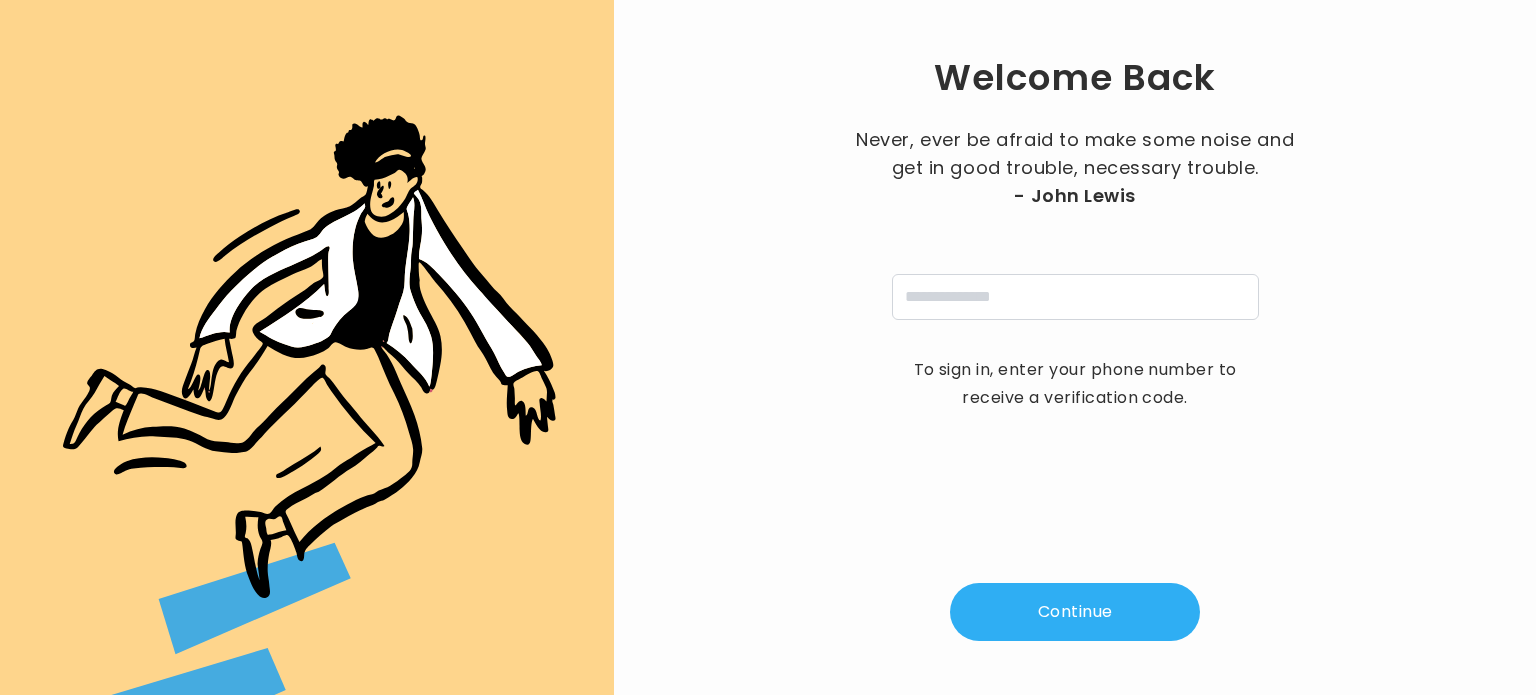 scroll, scrollTop: 0, scrollLeft: 0, axis: both 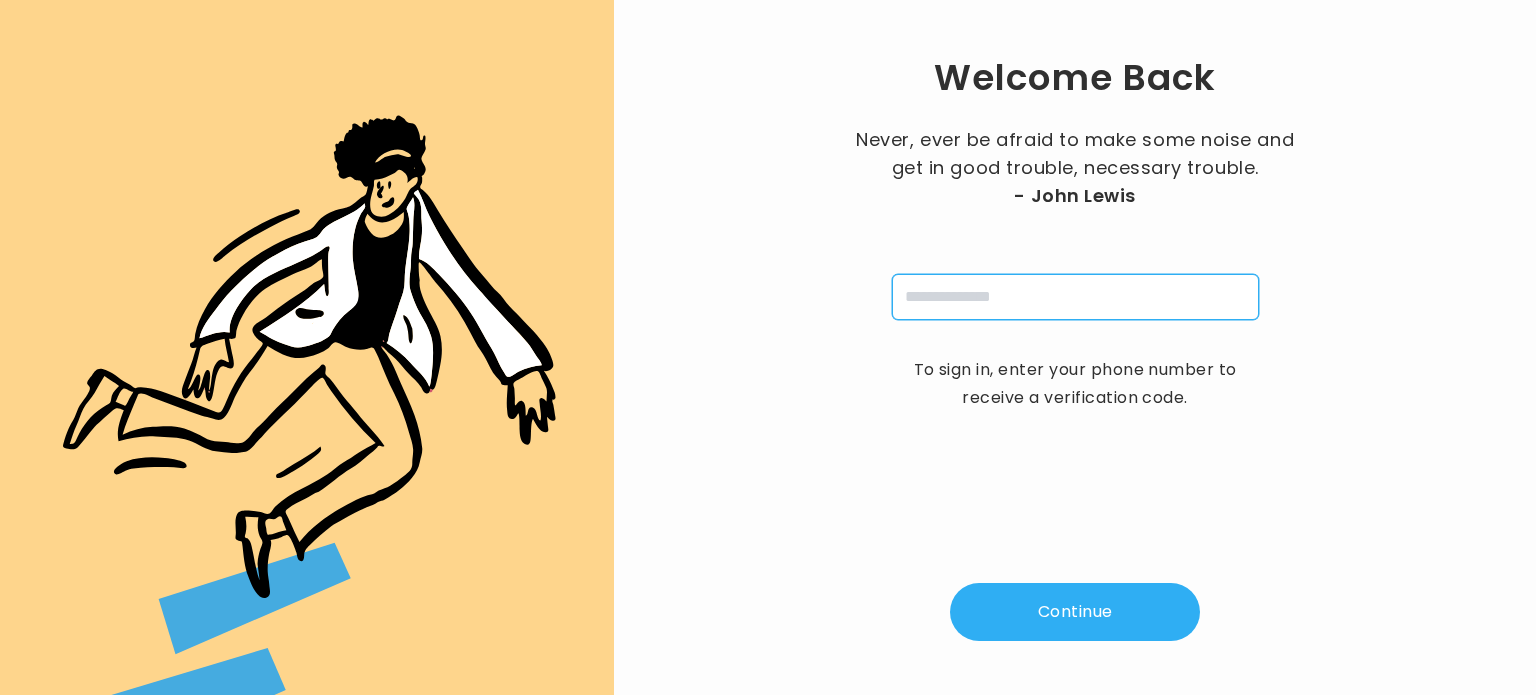 click at bounding box center [1075, 297] 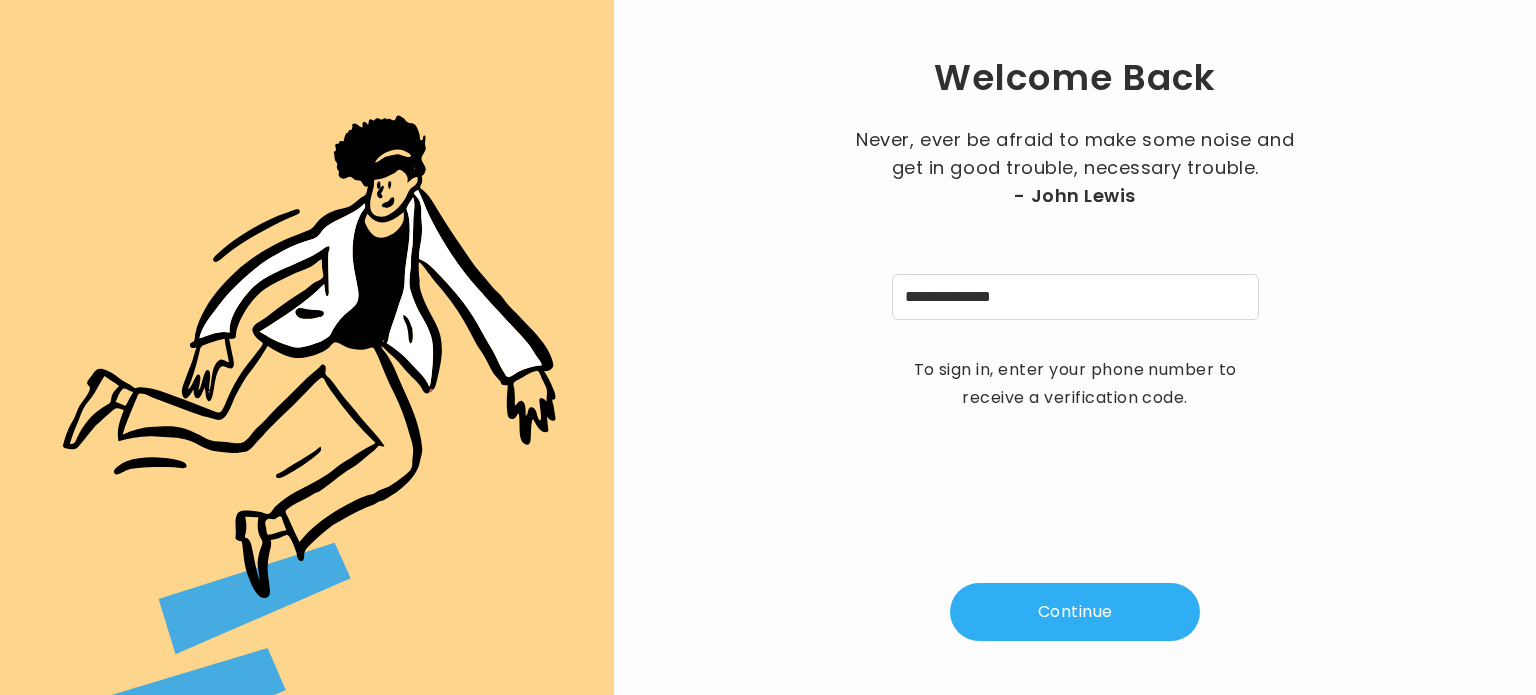 click on "Continue" at bounding box center [1075, 612] 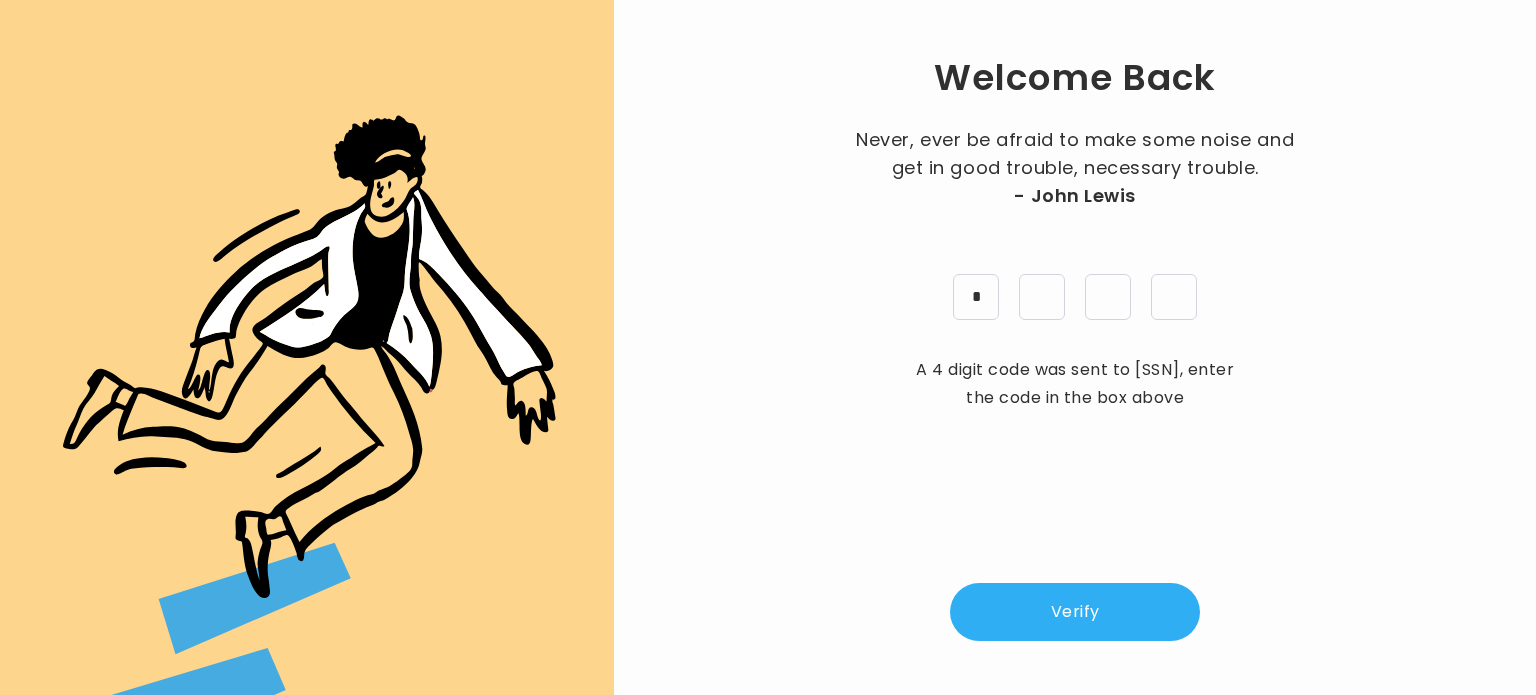 type on "*" 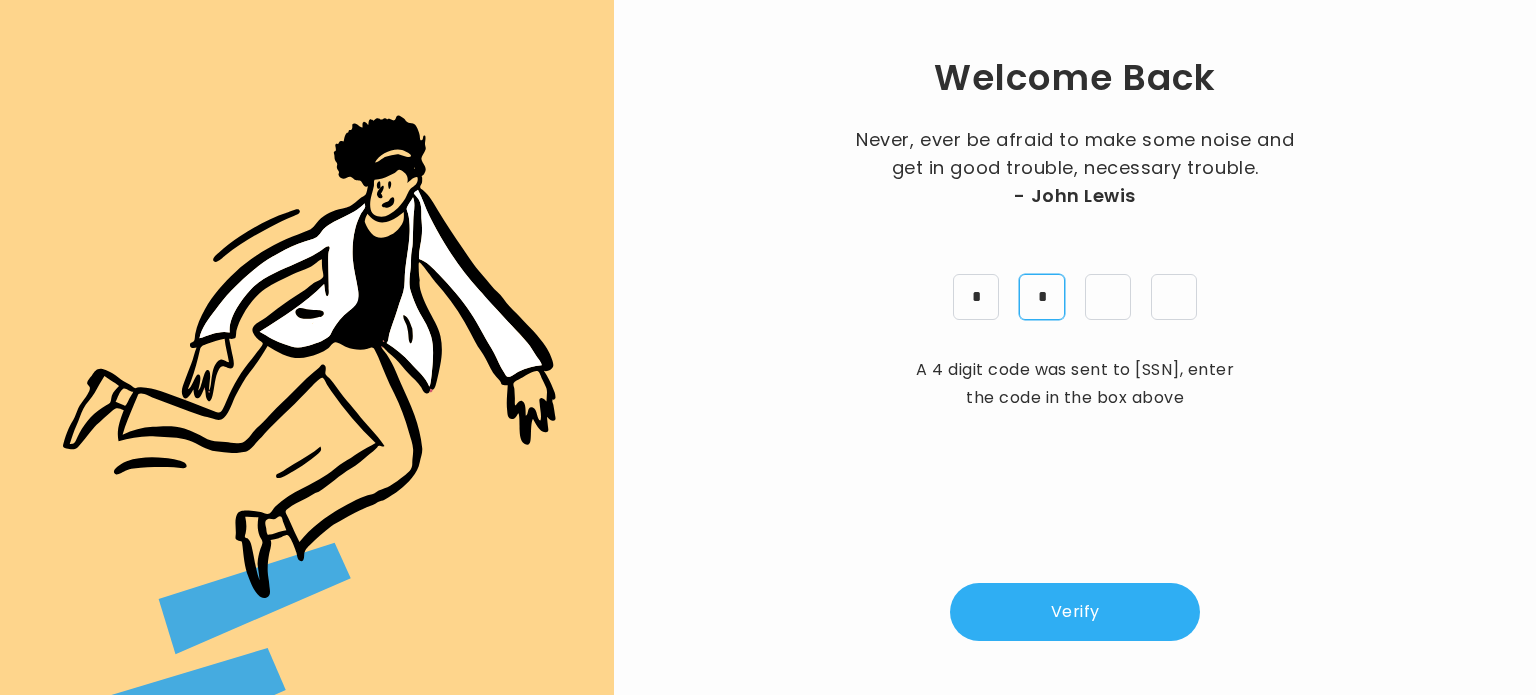 type on "*" 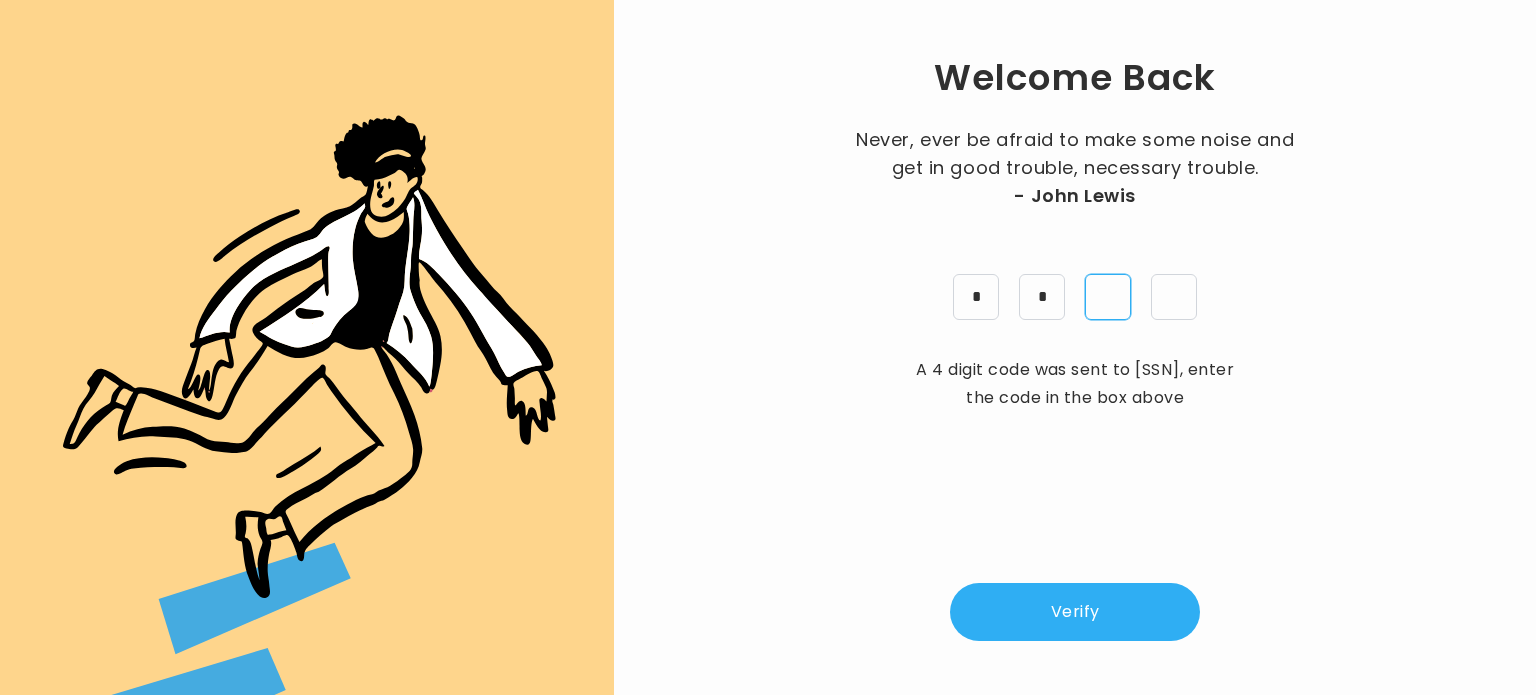 type on "*" 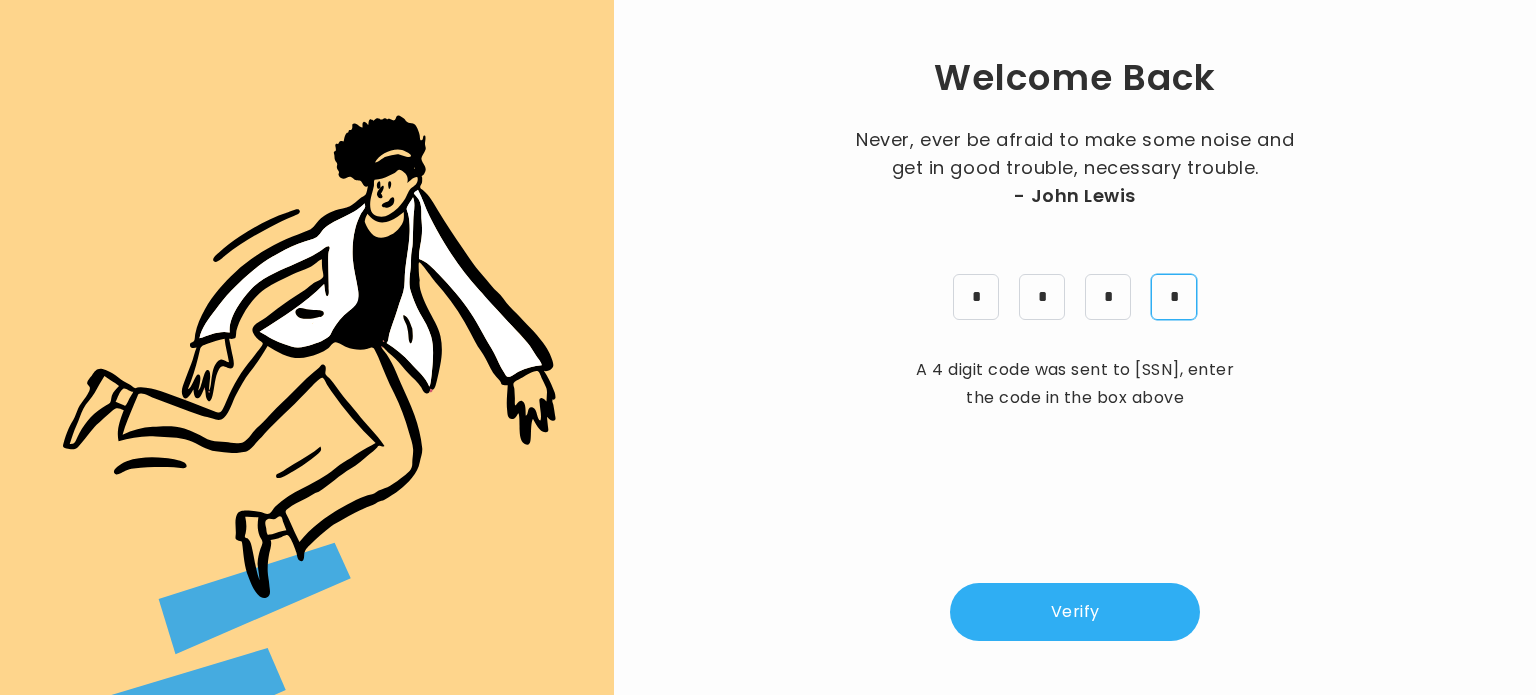 type on "*" 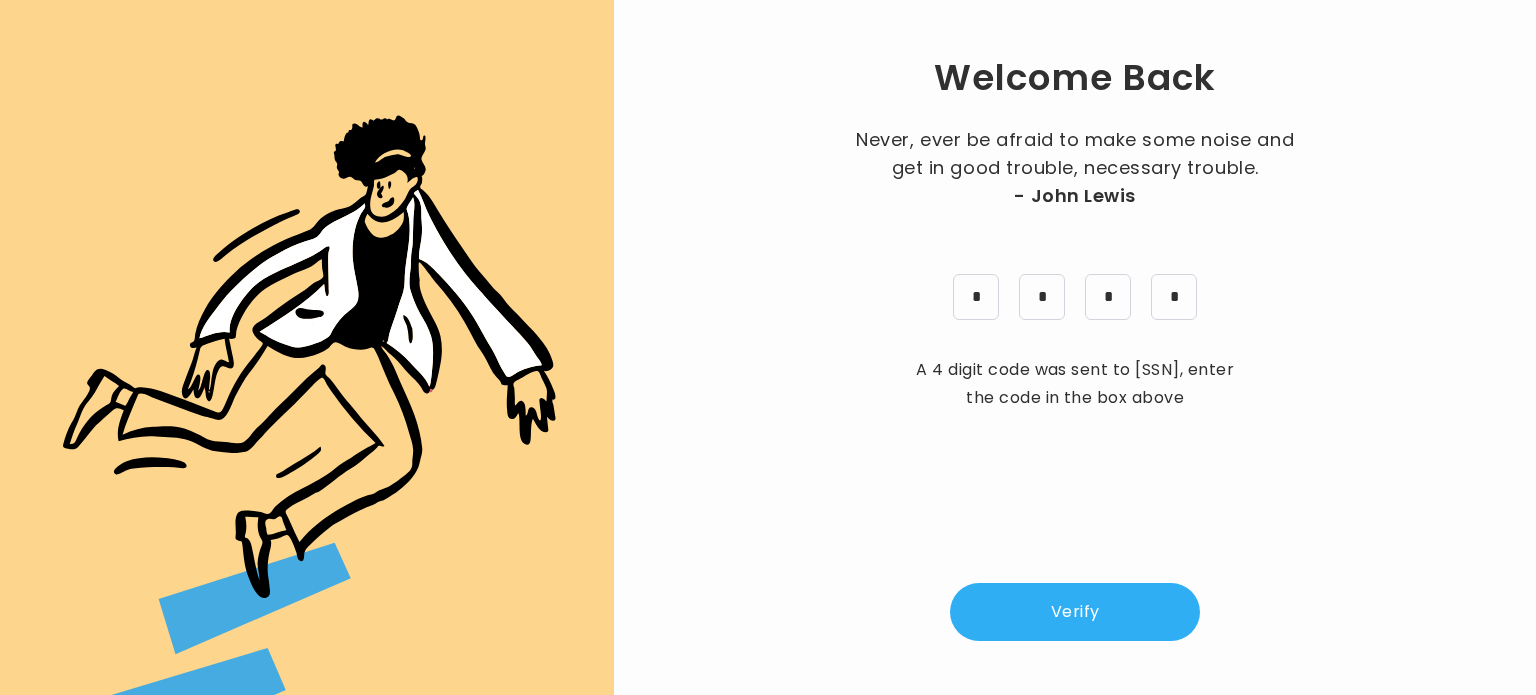 click on "Verify" at bounding box center [1075, 612] 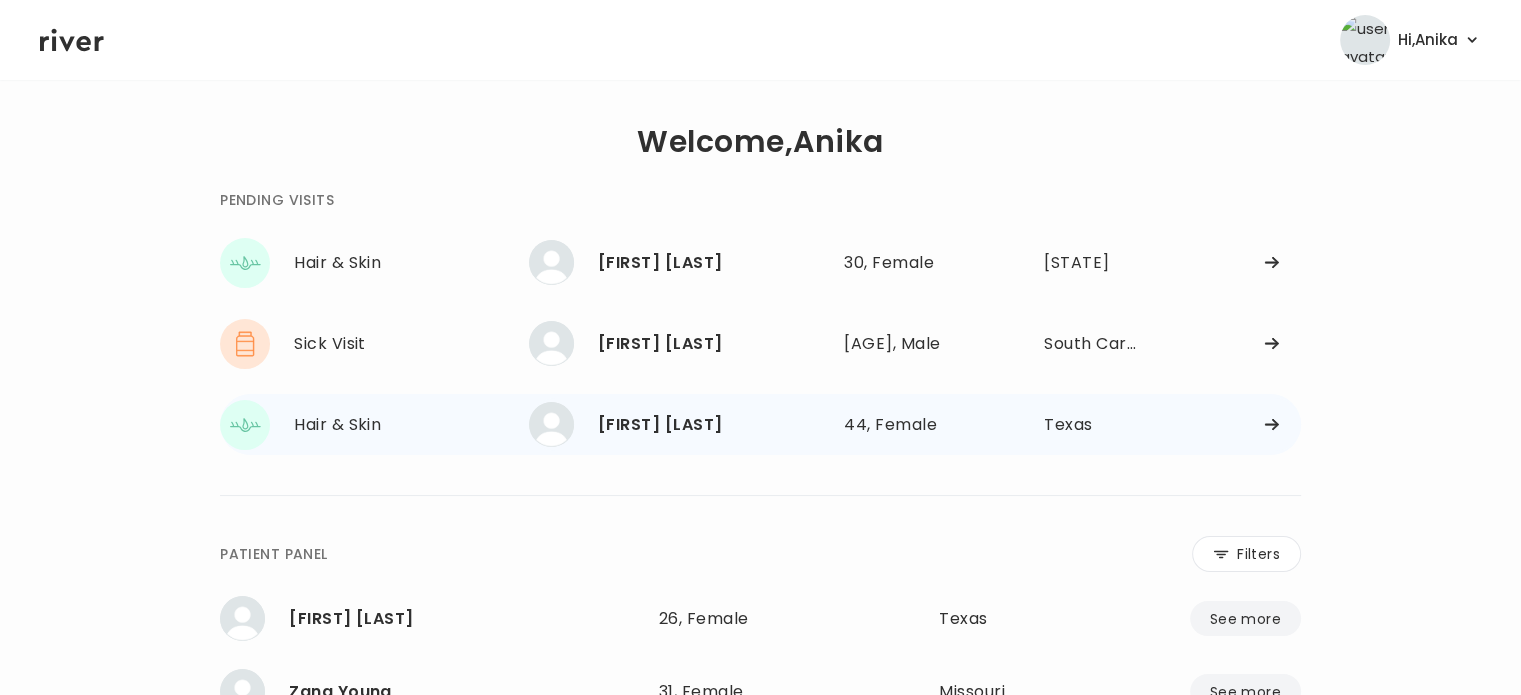 click on "[FIRST] [LAST]" at bounding box center [713, 425] 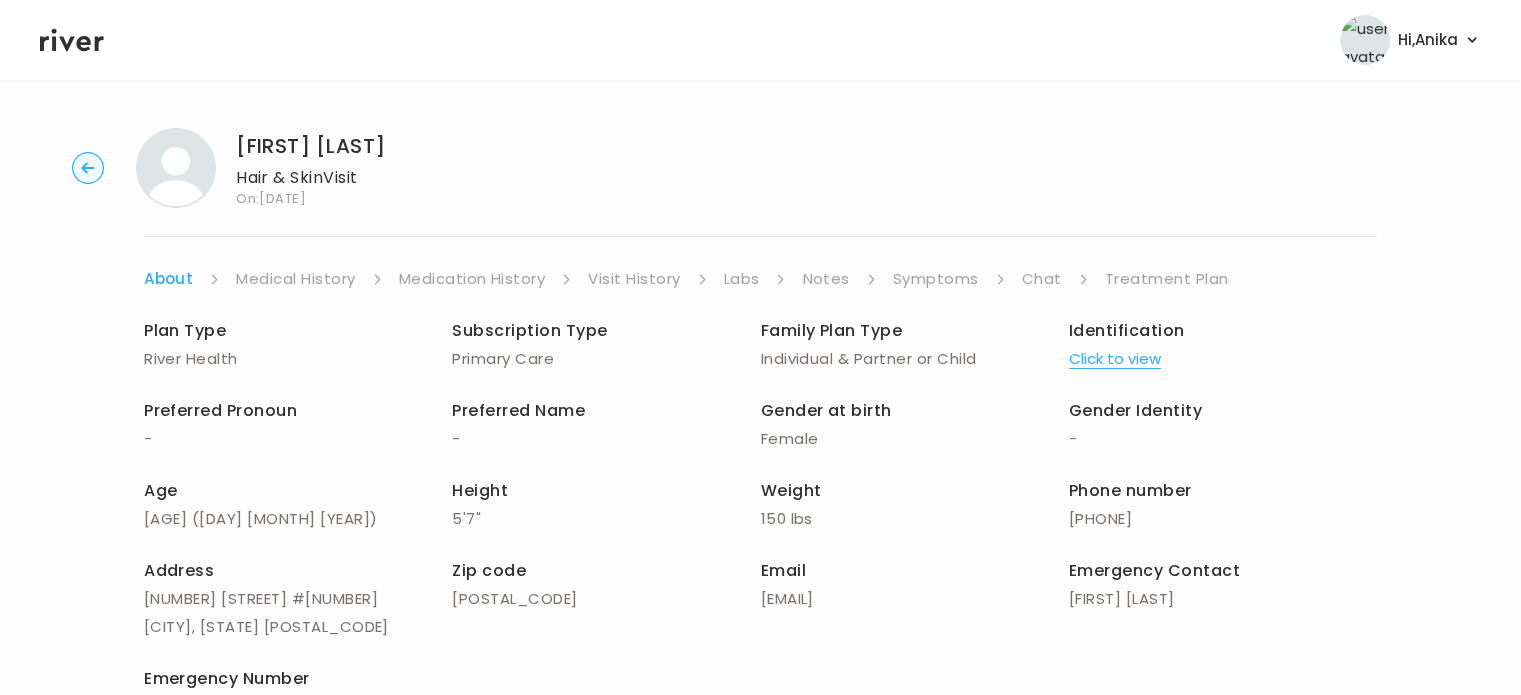 click on "Click to view" at bounding box center (1115, 359) 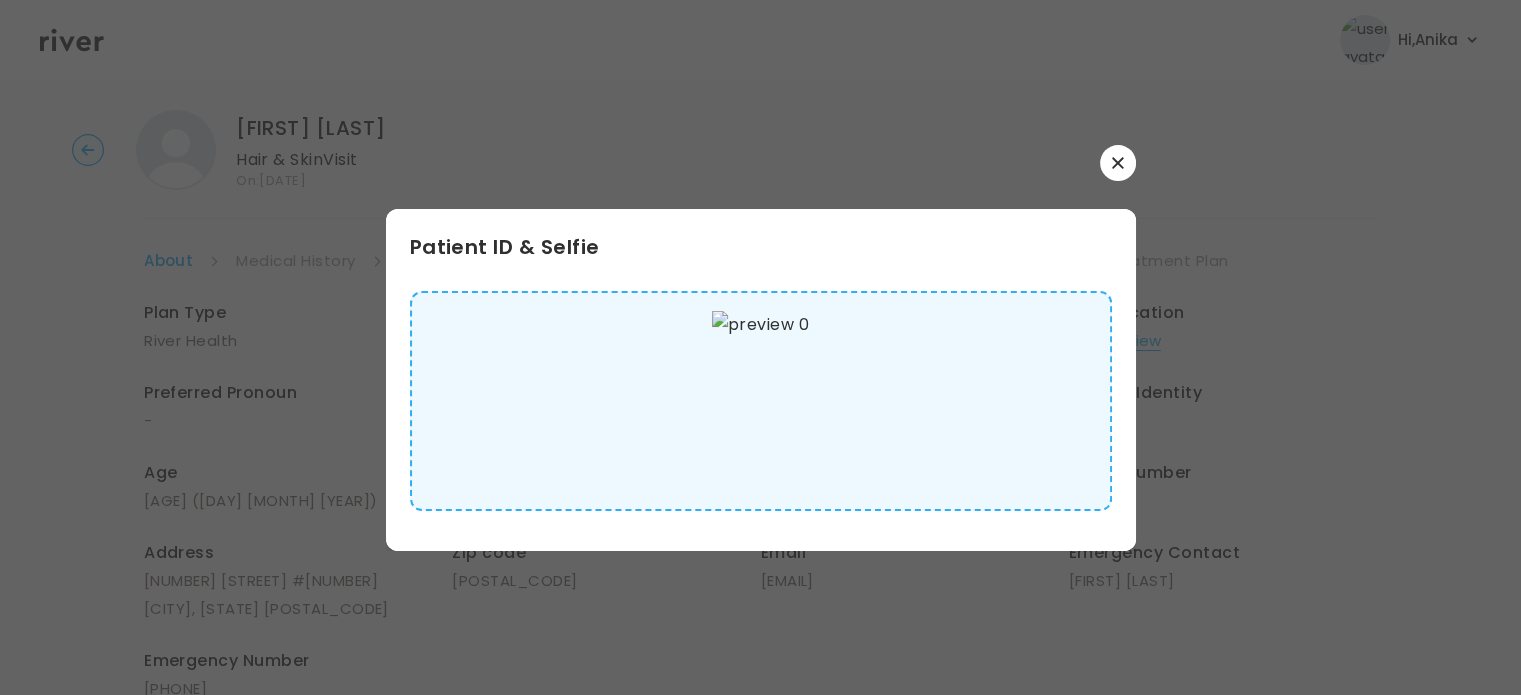 scroll, scrollTop: 9, scrollLeft: 0, axis: vertical 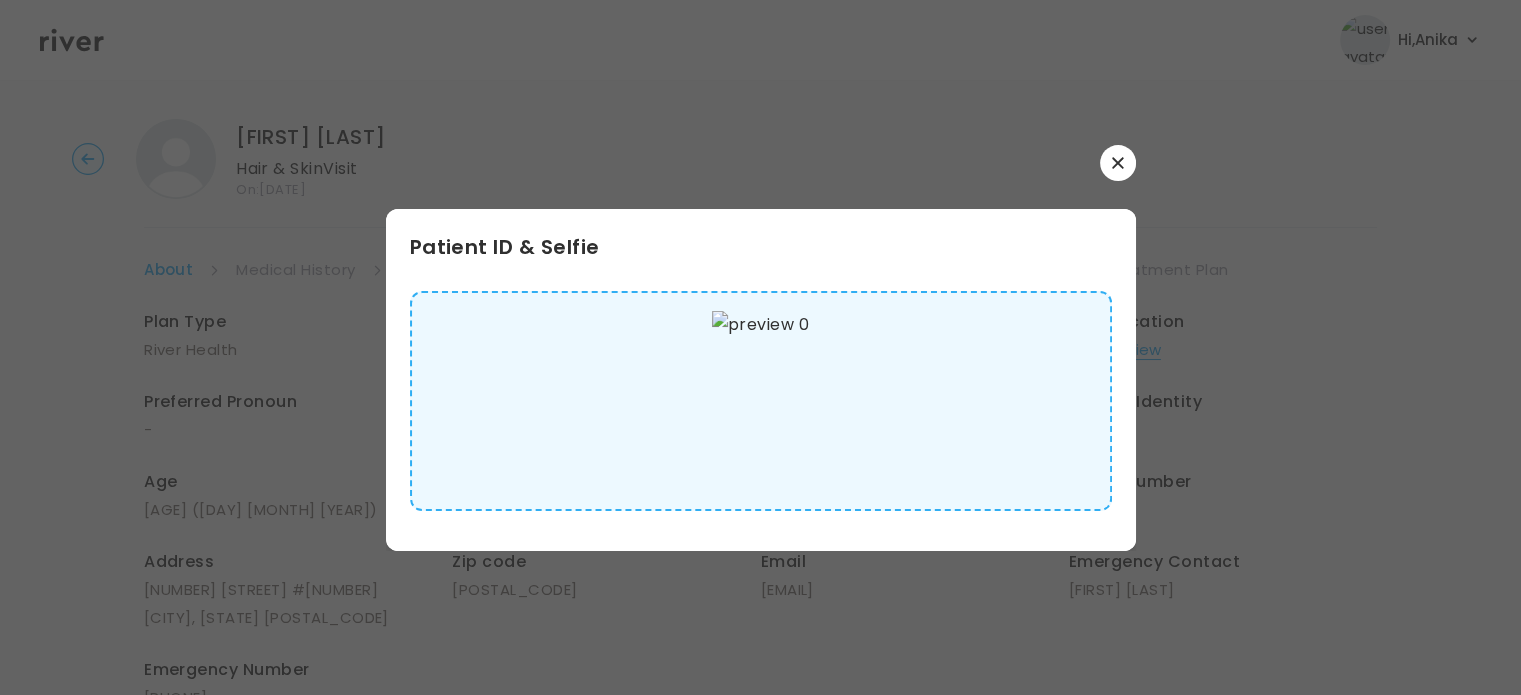 click 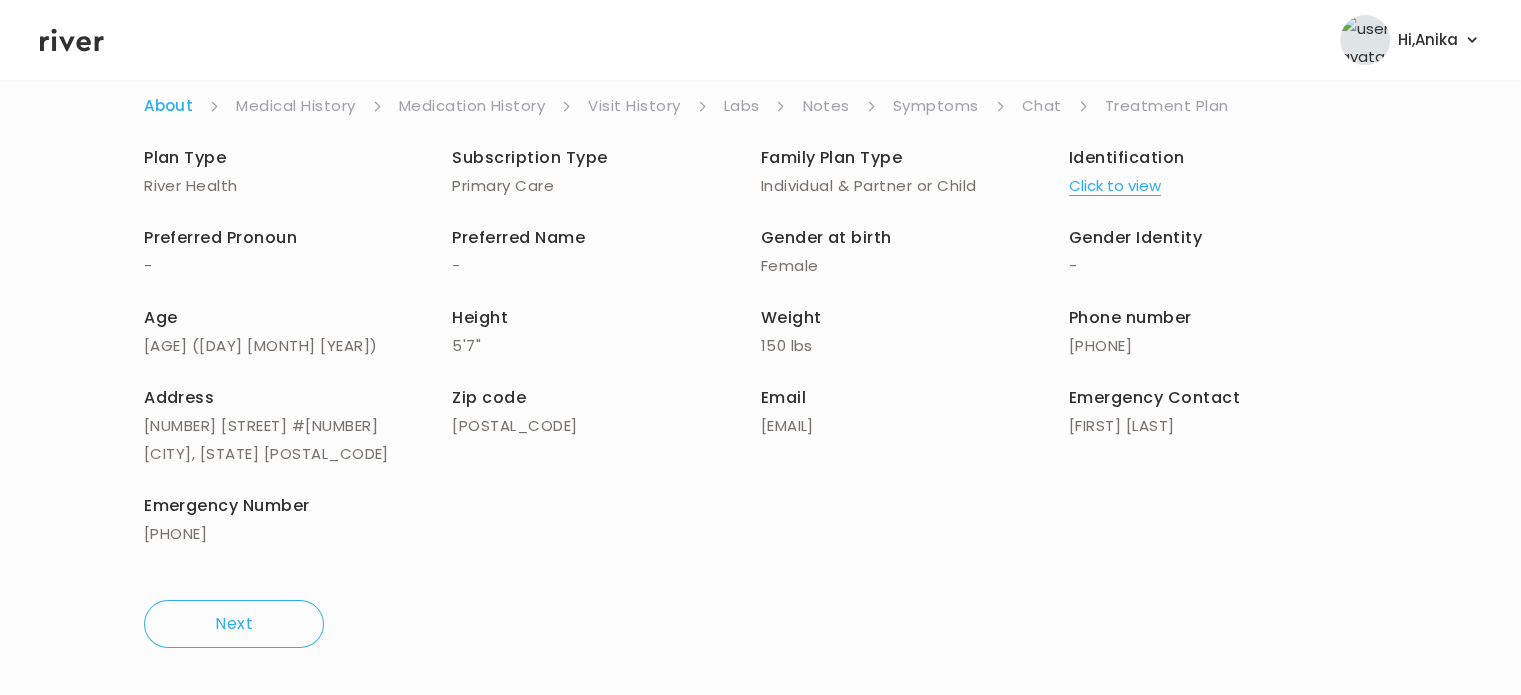 scroll, scrollTop: 0, scrollLeft: 0, axis: both 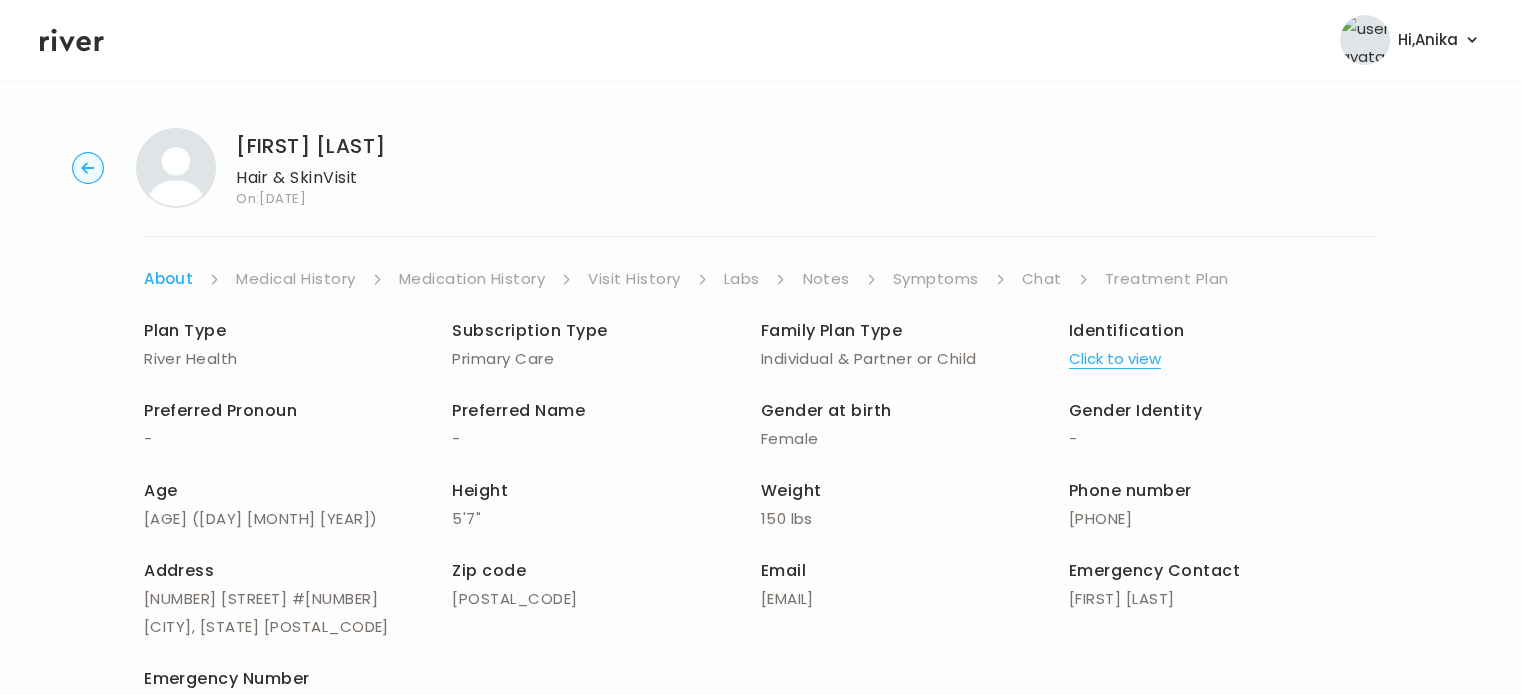 click on "Medical History" at bounding box center [295, 279] 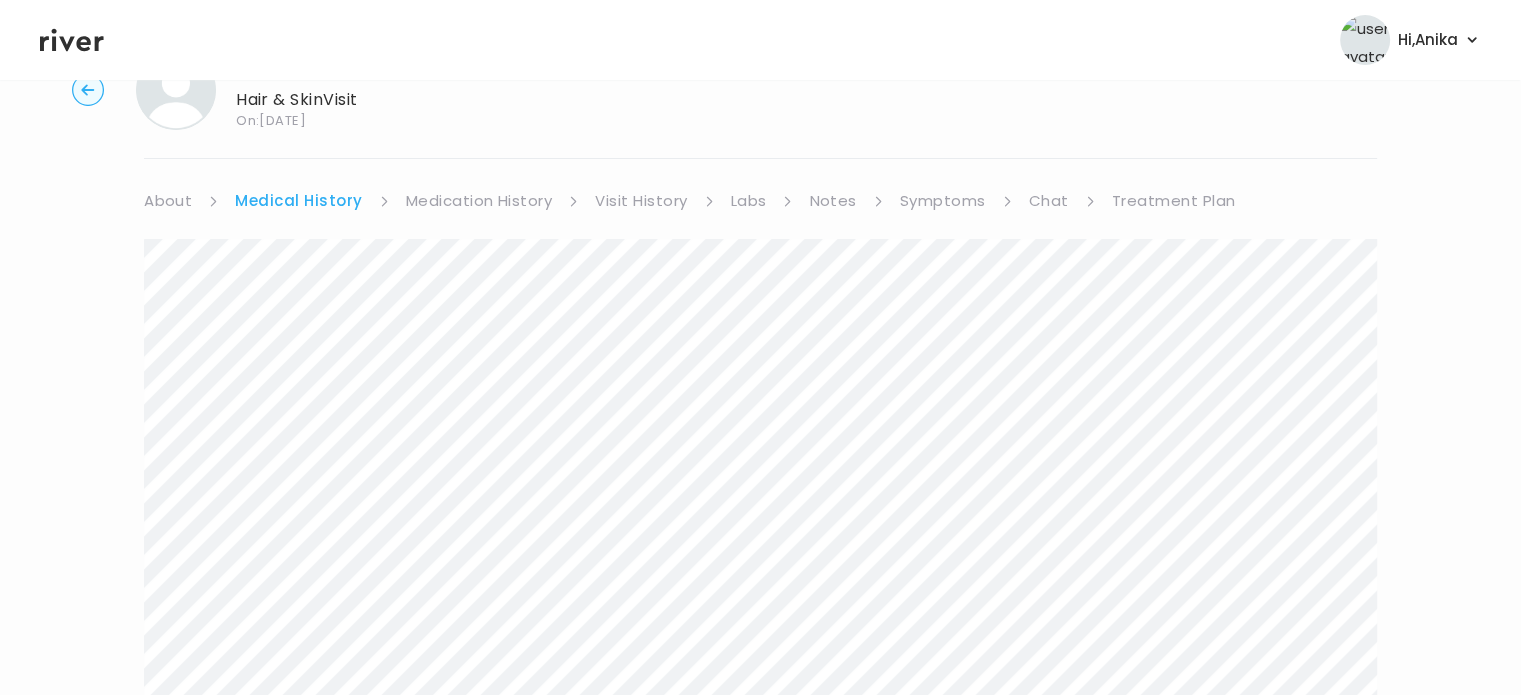 scroll, scrollTop: 59, scrollLeft: 0, axis: vertical 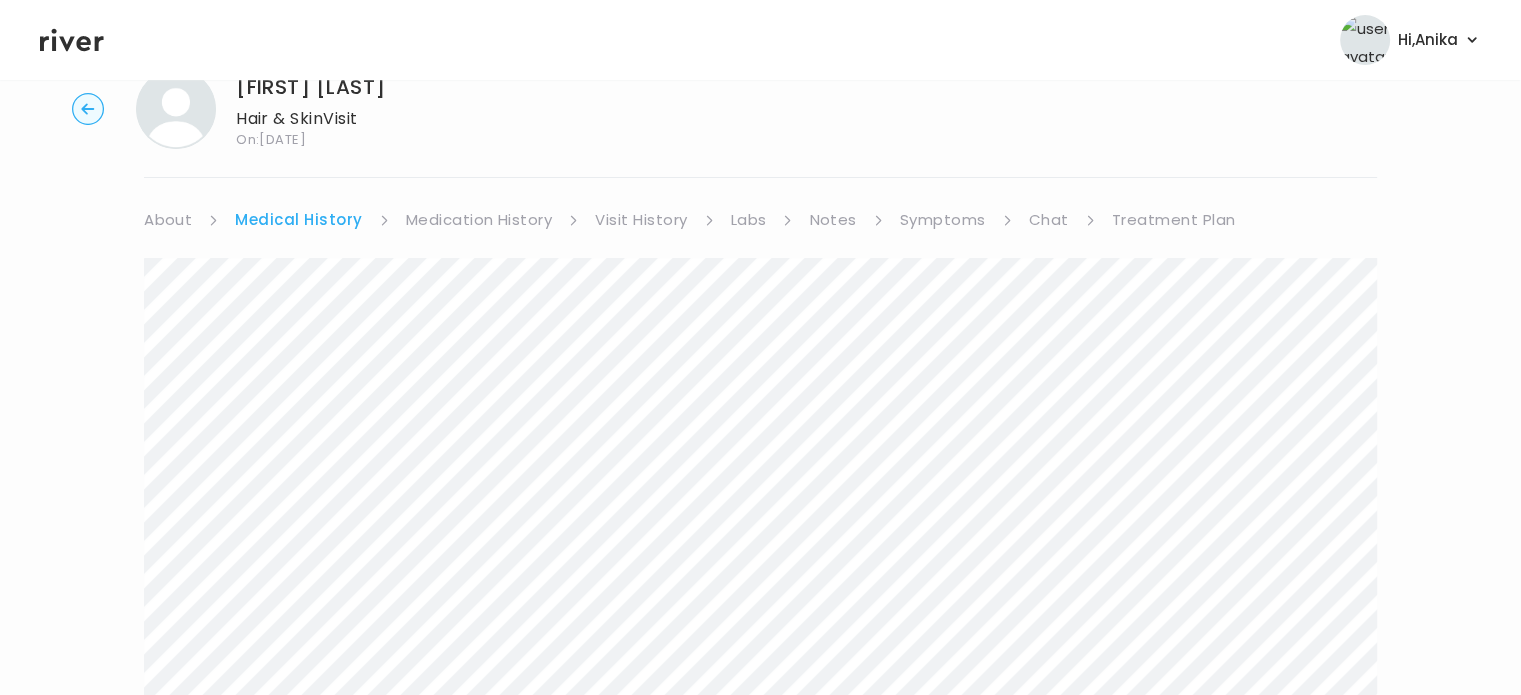 click on "Medication History" at bounding box center [479, 220] 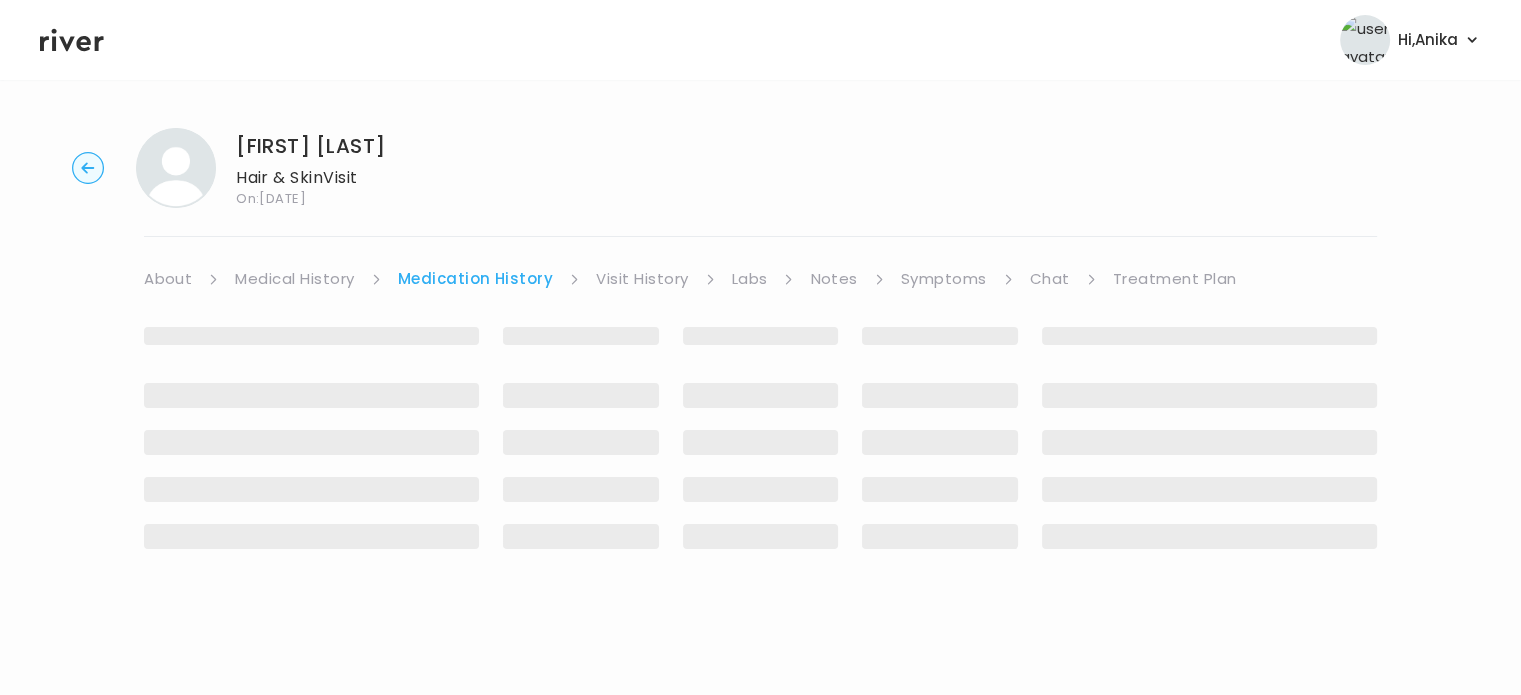 scroll, scrollTop: 0, scrollLeft: 0, axis: both 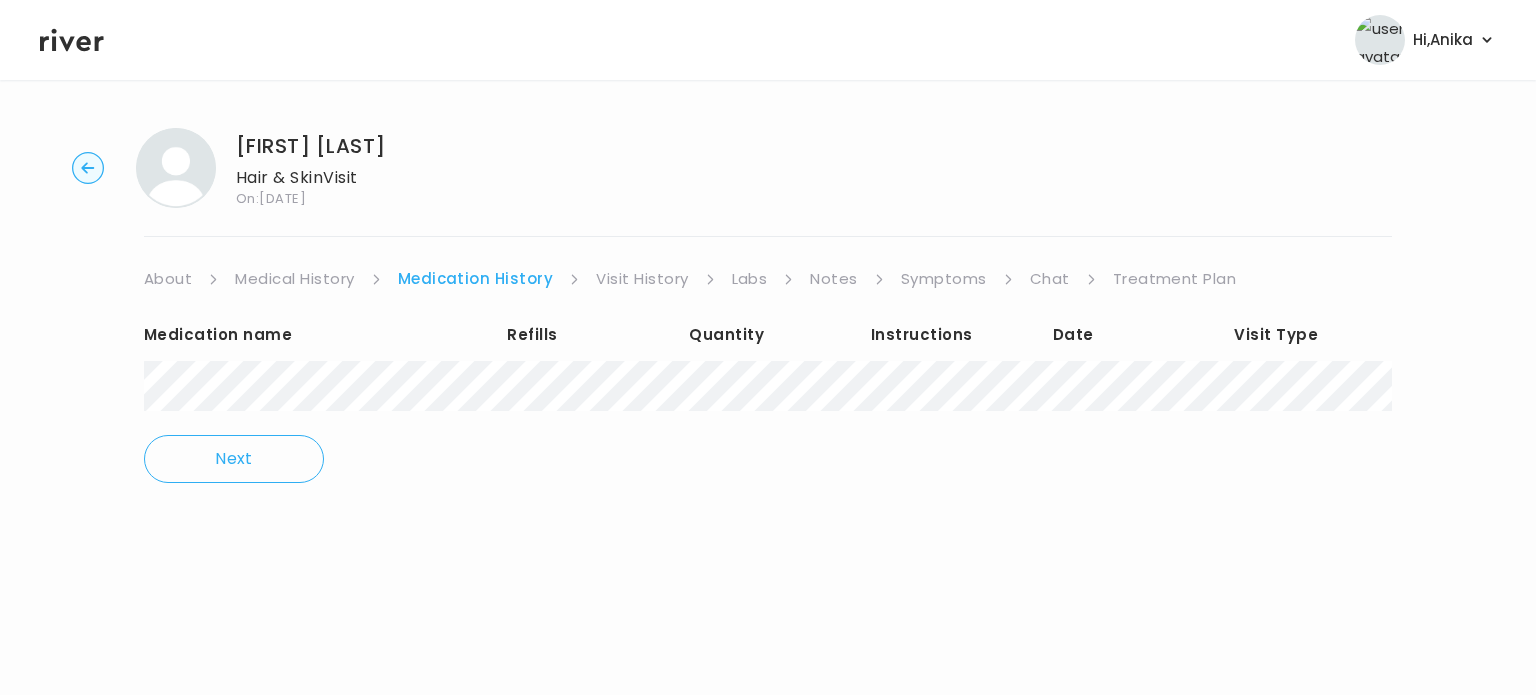 click on "Medication name Refills Quantity Instructions Date Visit Type Next" at bounding box center (768, 402) 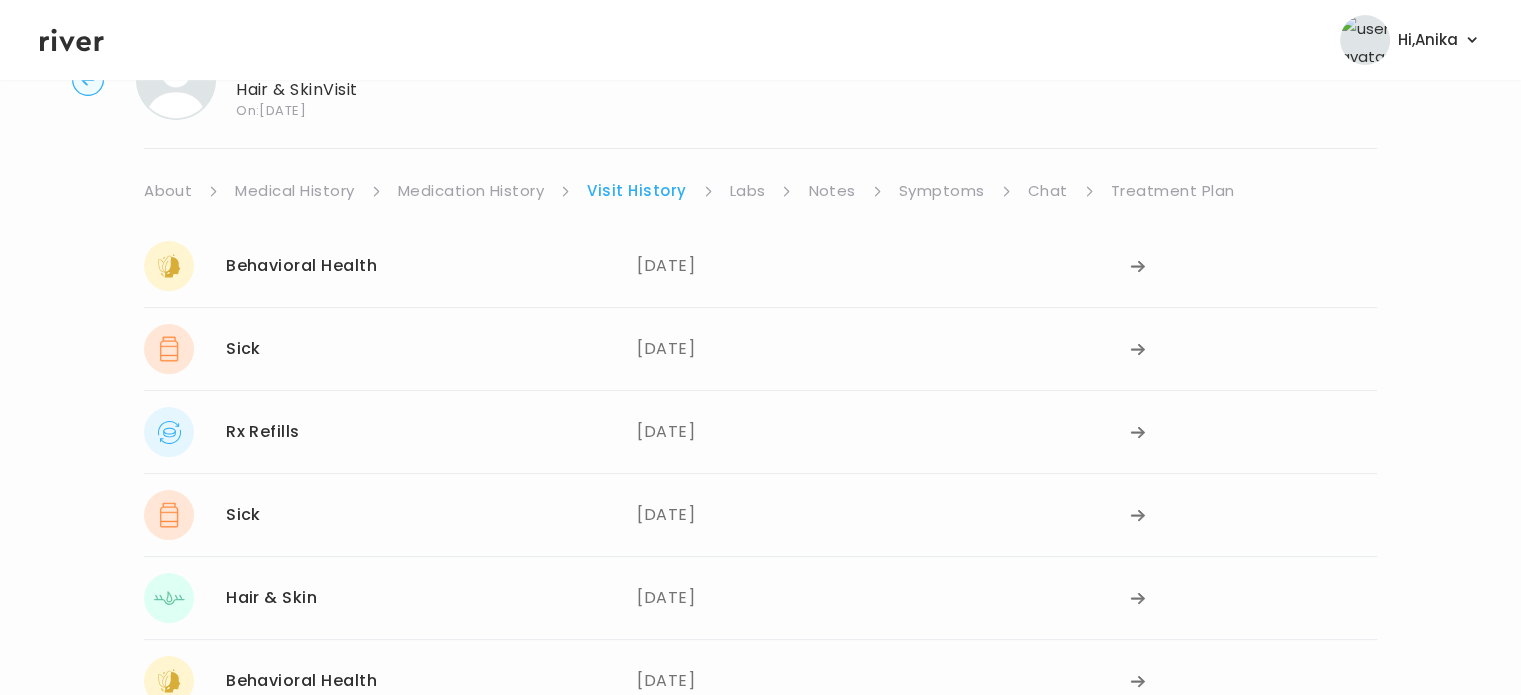 scroll, scrollTop: 114, scrollLeft: 0, axis: vertical 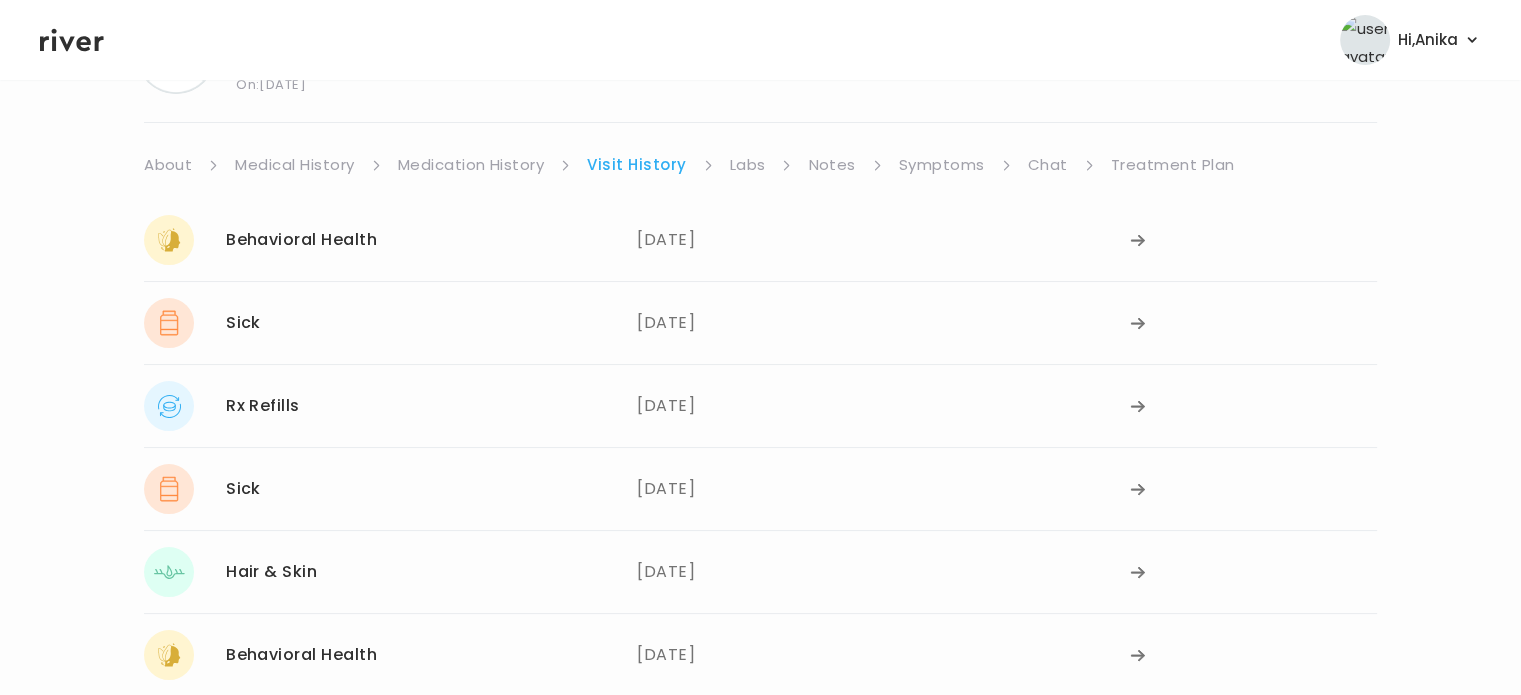 click on "Labs" at bounding box center (748, 165) 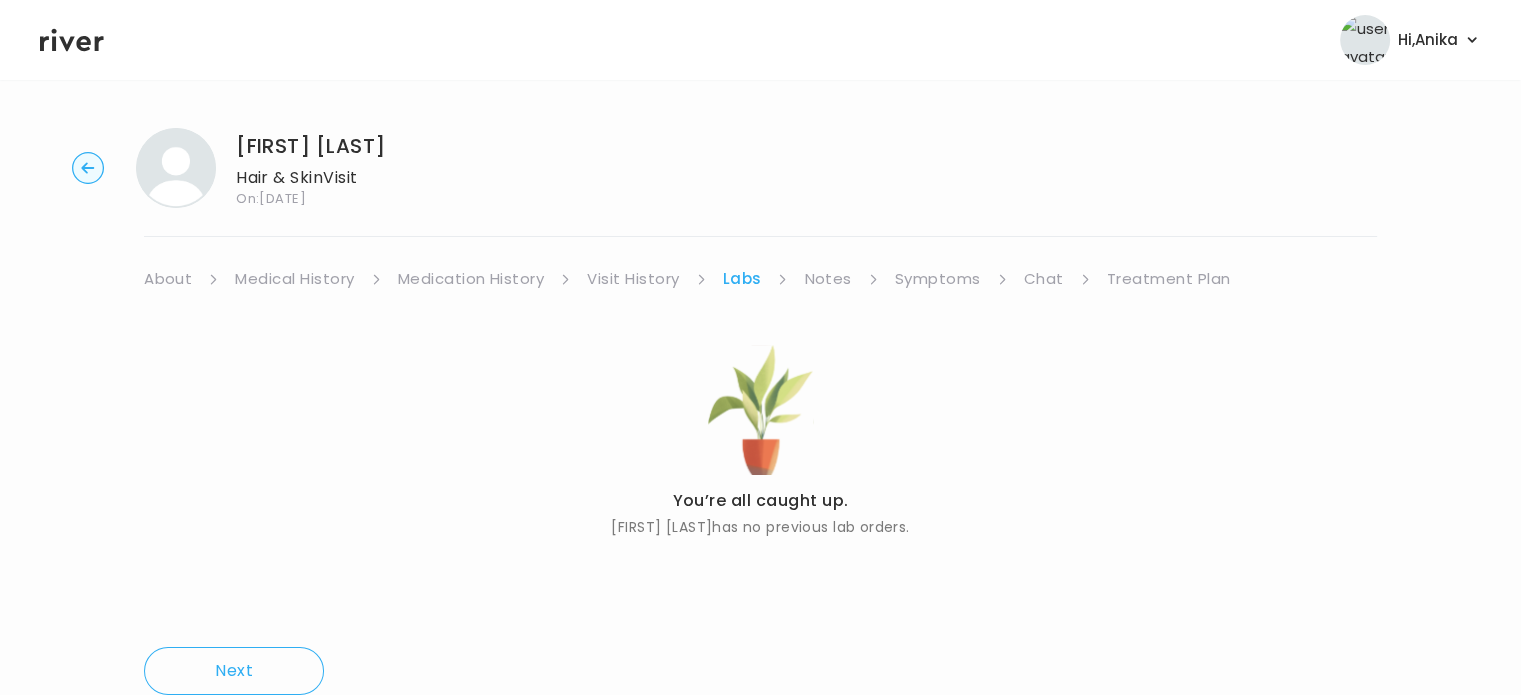 click on "Notes" at bounding box center (827, 279) 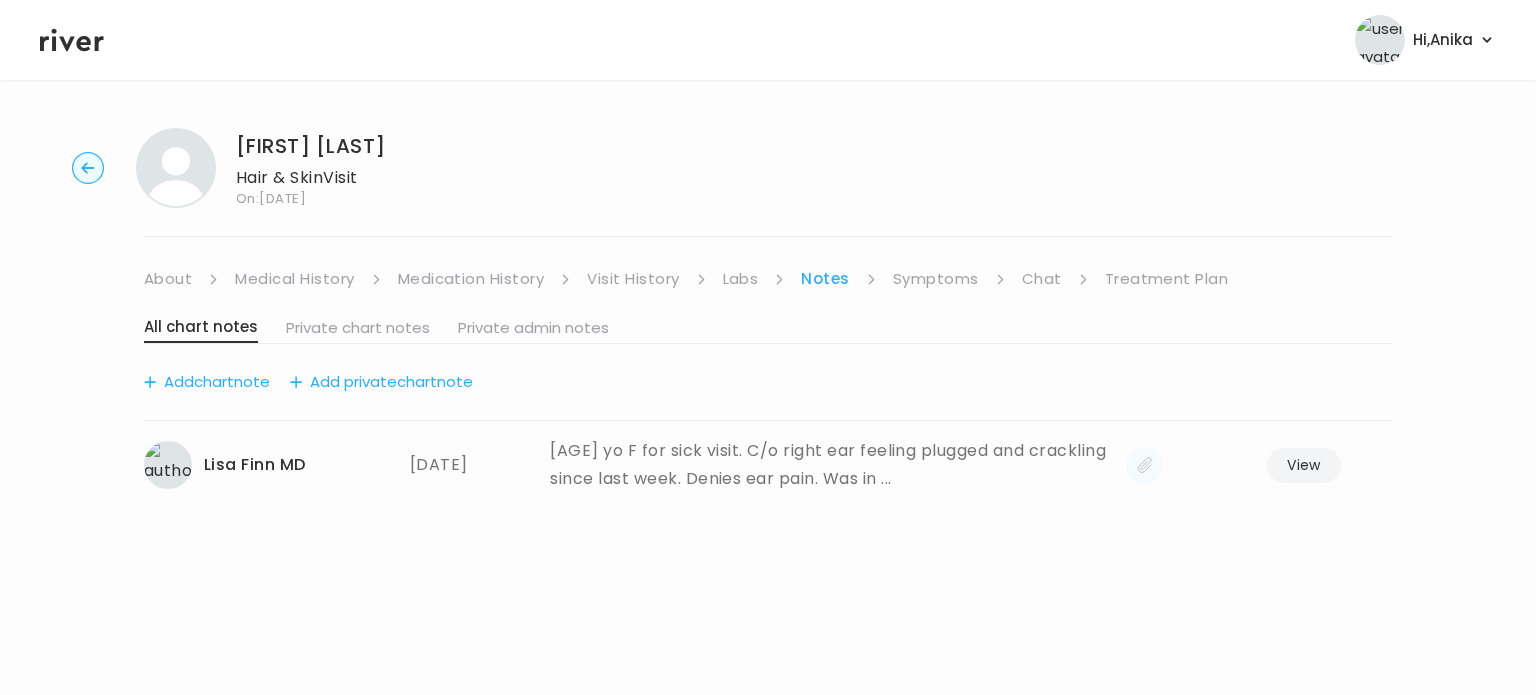 click on "Symptoms" at bounding box center [936, 279] 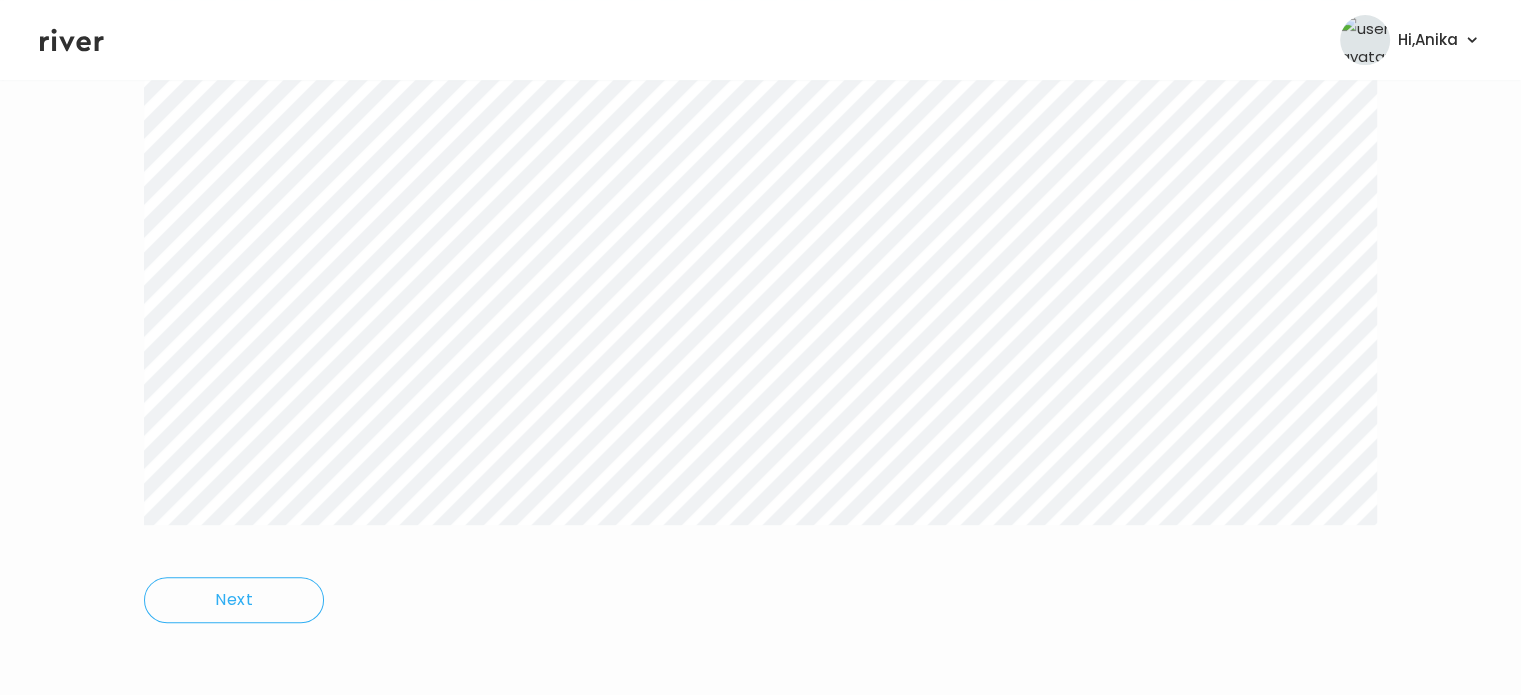 scroll, scrollTop: 695, scrollLeft: 0, axis: vertical 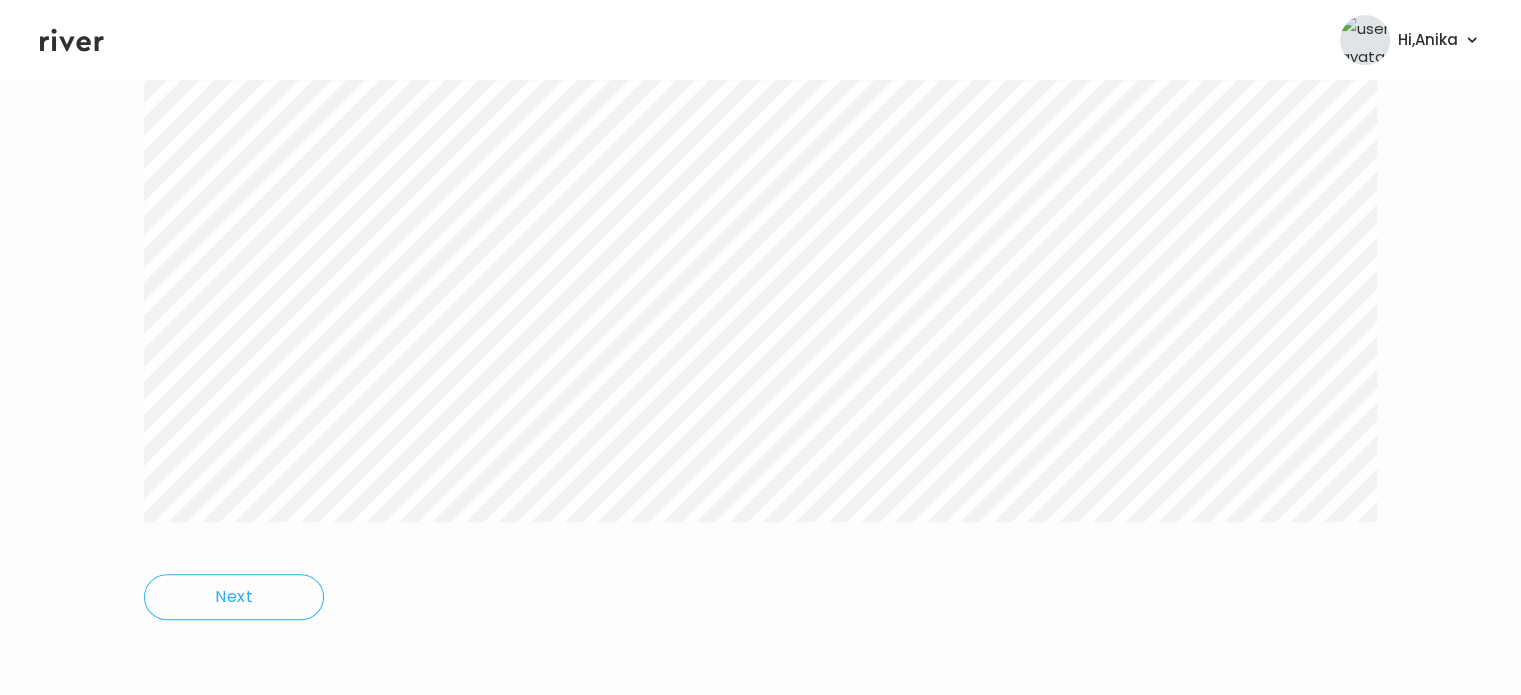 click on "[FIRST] [LAST] Hair & Skin Visit On: [DATE] About Medical History Medication History Visit History Labs Notes Symptoms Chat Treatment Plan Next" at bounding box center (760, 40) 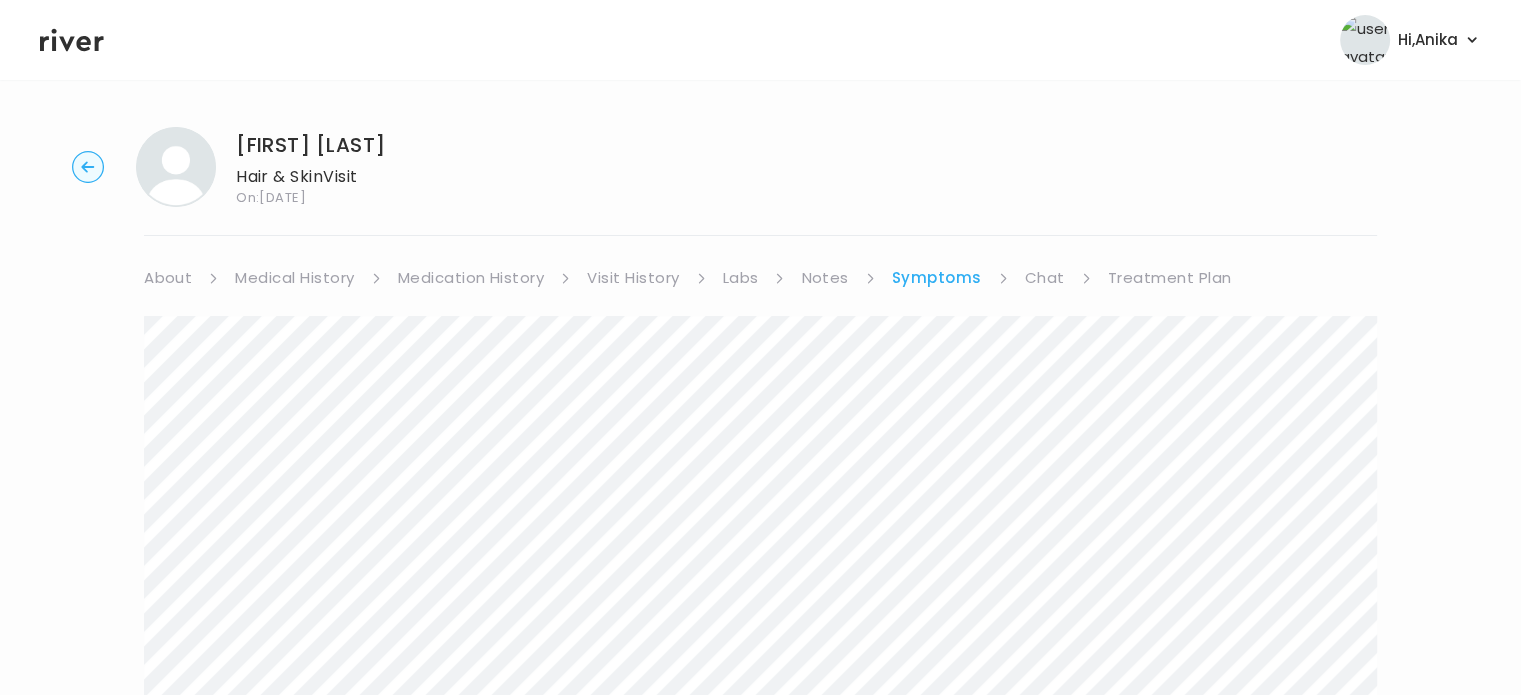 scroll, scrollTop: 0, scrollLeft: 0, axis: both 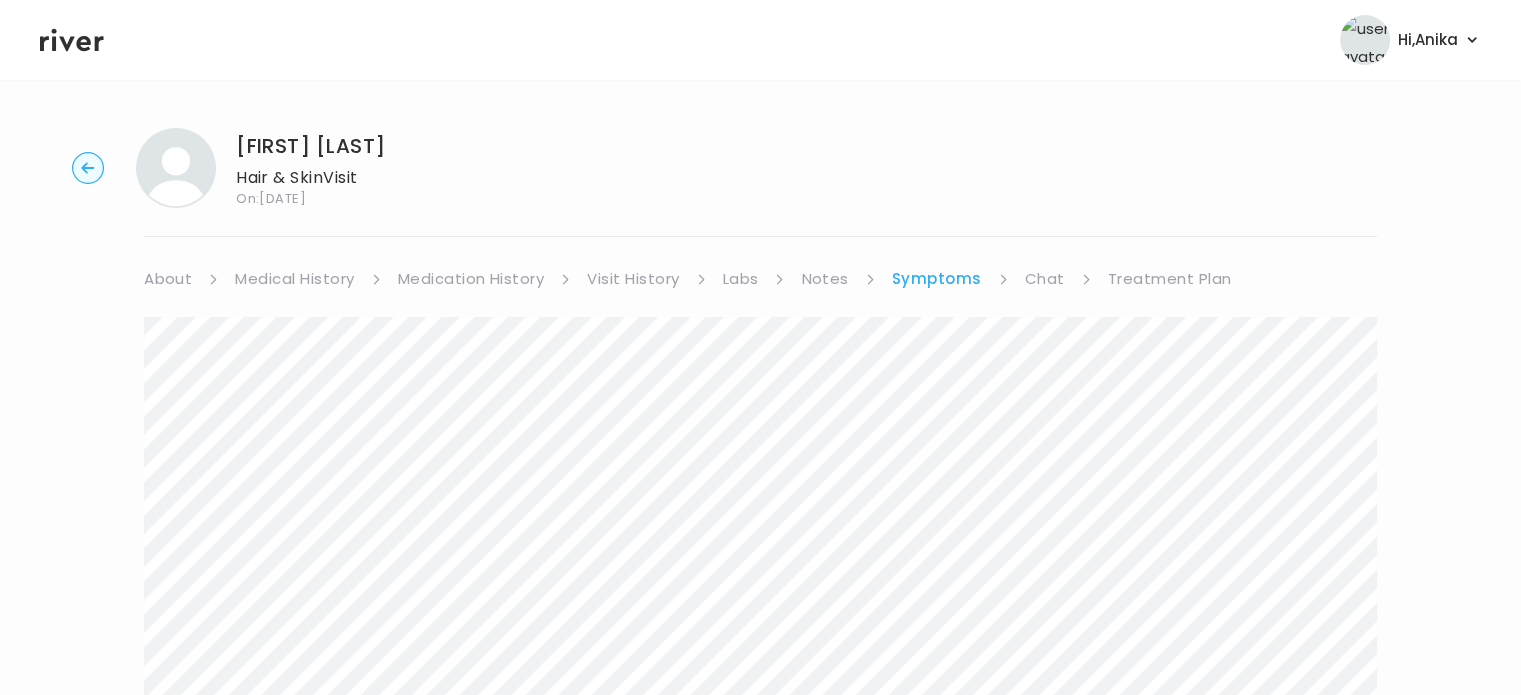 click on "Chat" at bounding box center [1045, 279] 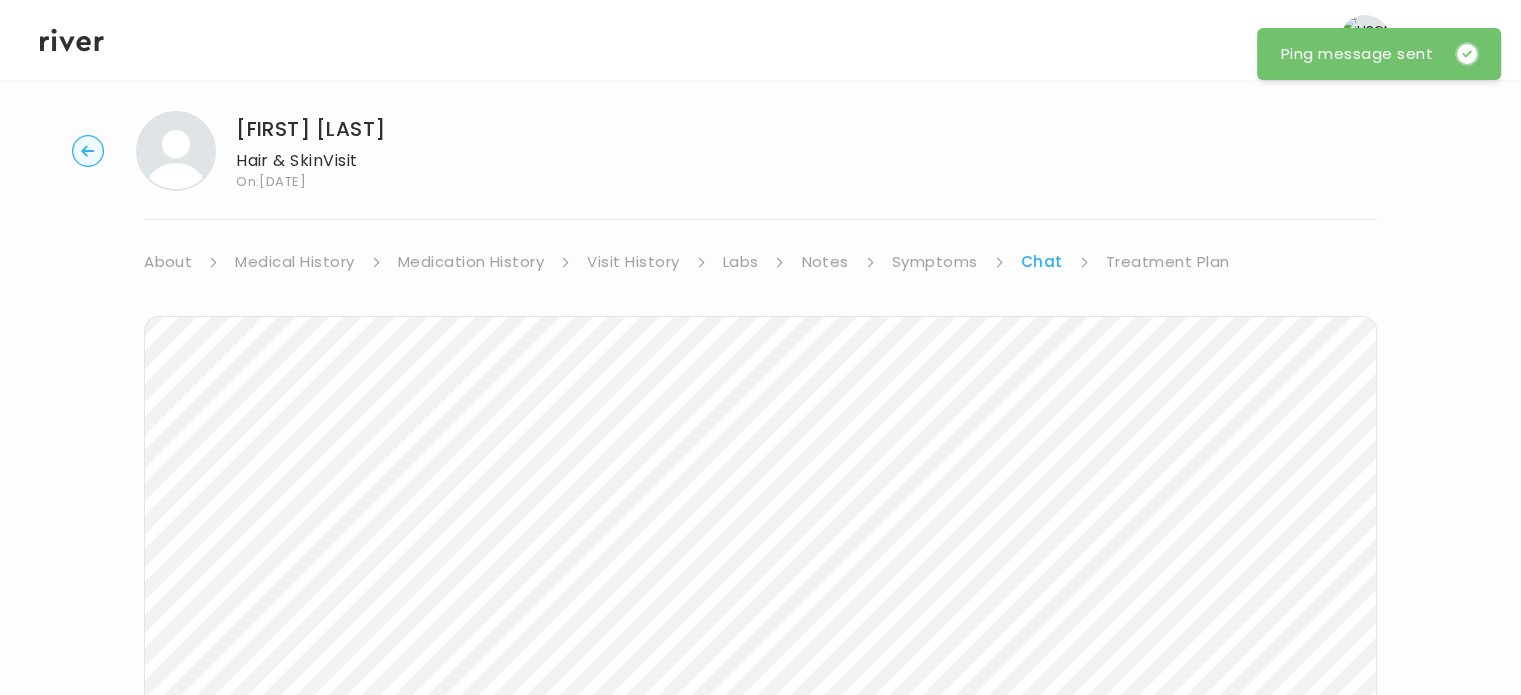 scroll, scrollTop: 0, scrollLeft: 0, axis: both 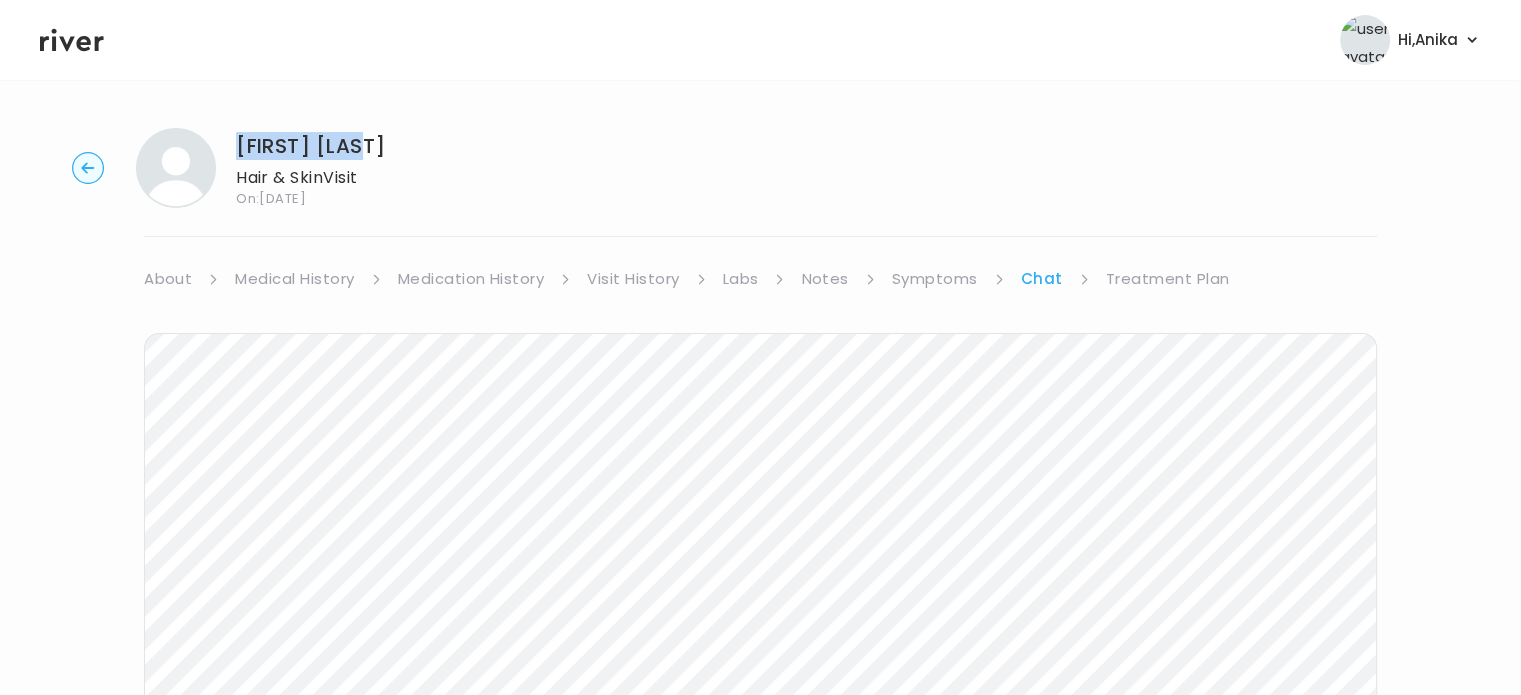 drag, startPoint x: 387, startPoint y: 147, endPoint x: 236, endPoint y: 149, distance: 151.01324 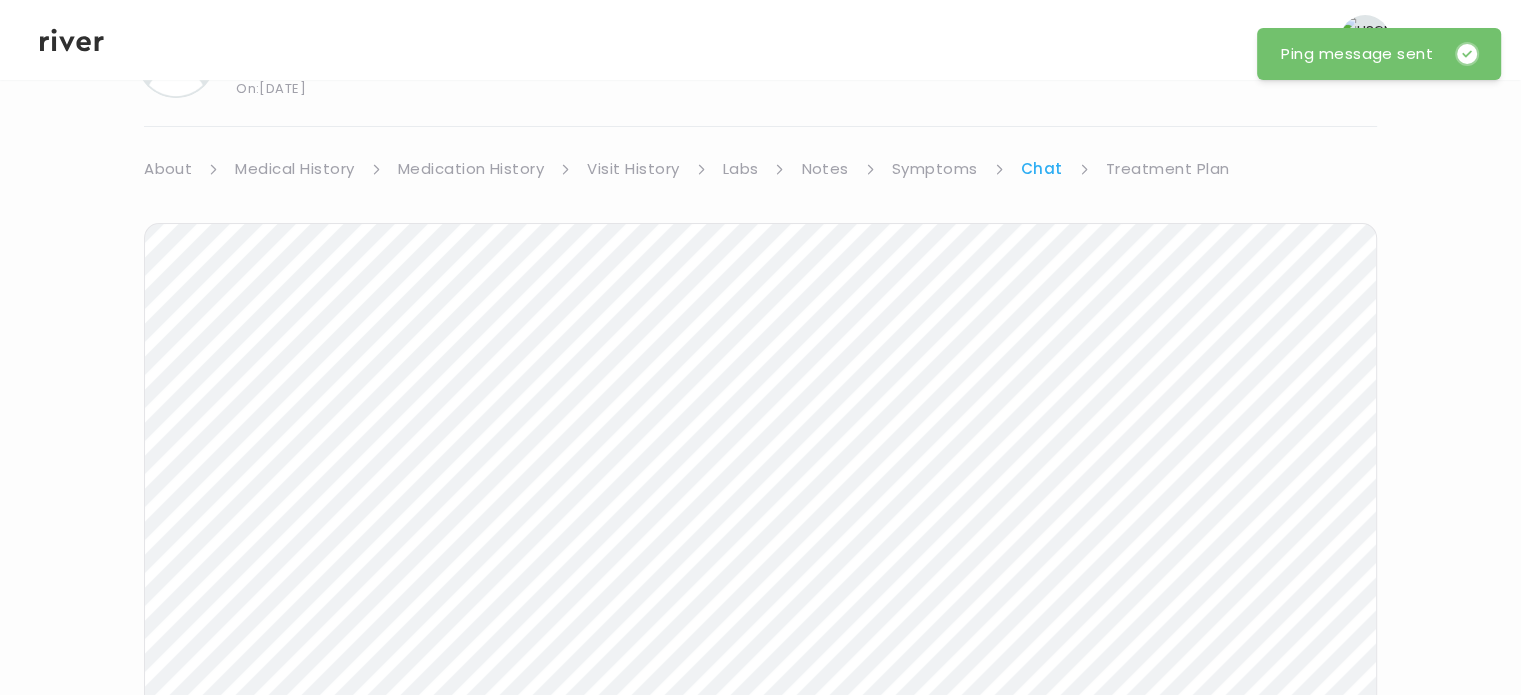 scroll, scrollTop: 0, scrollLeft: 0, axis: both 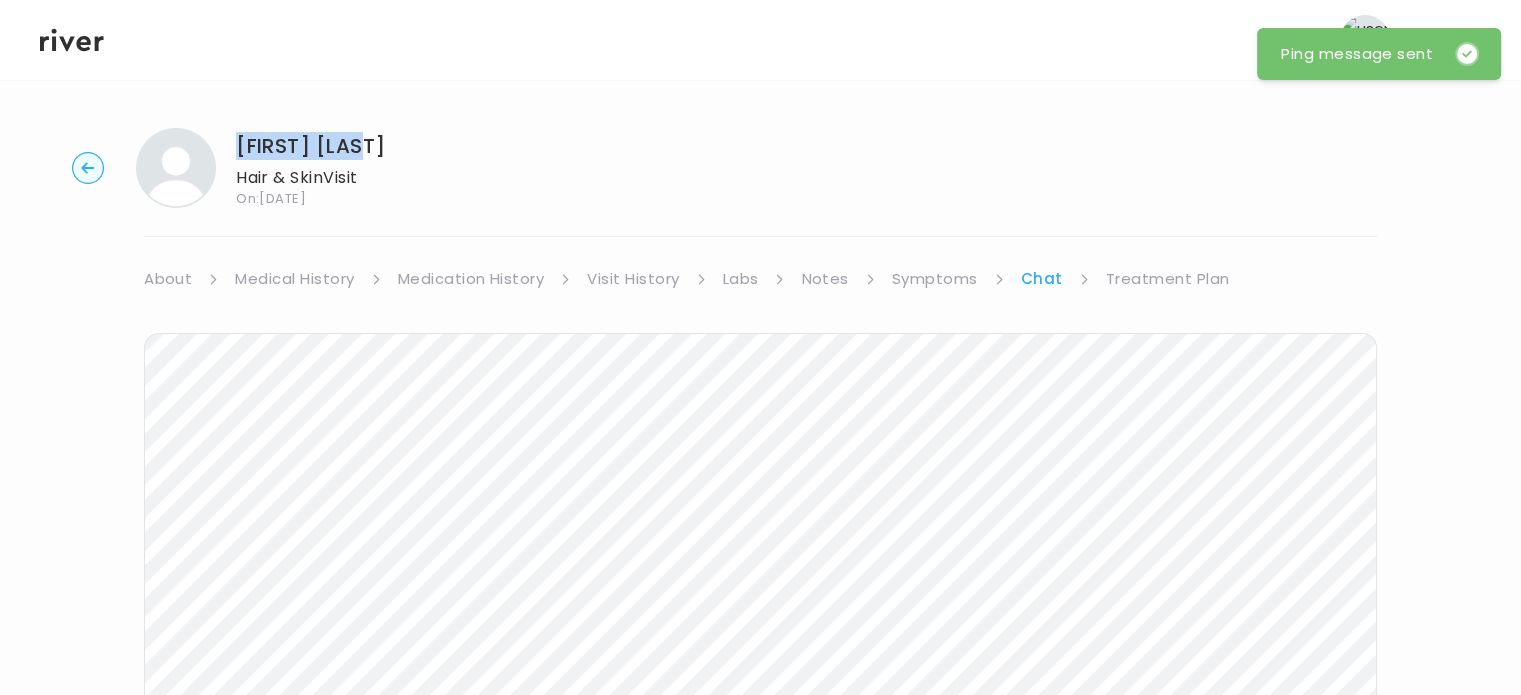 click 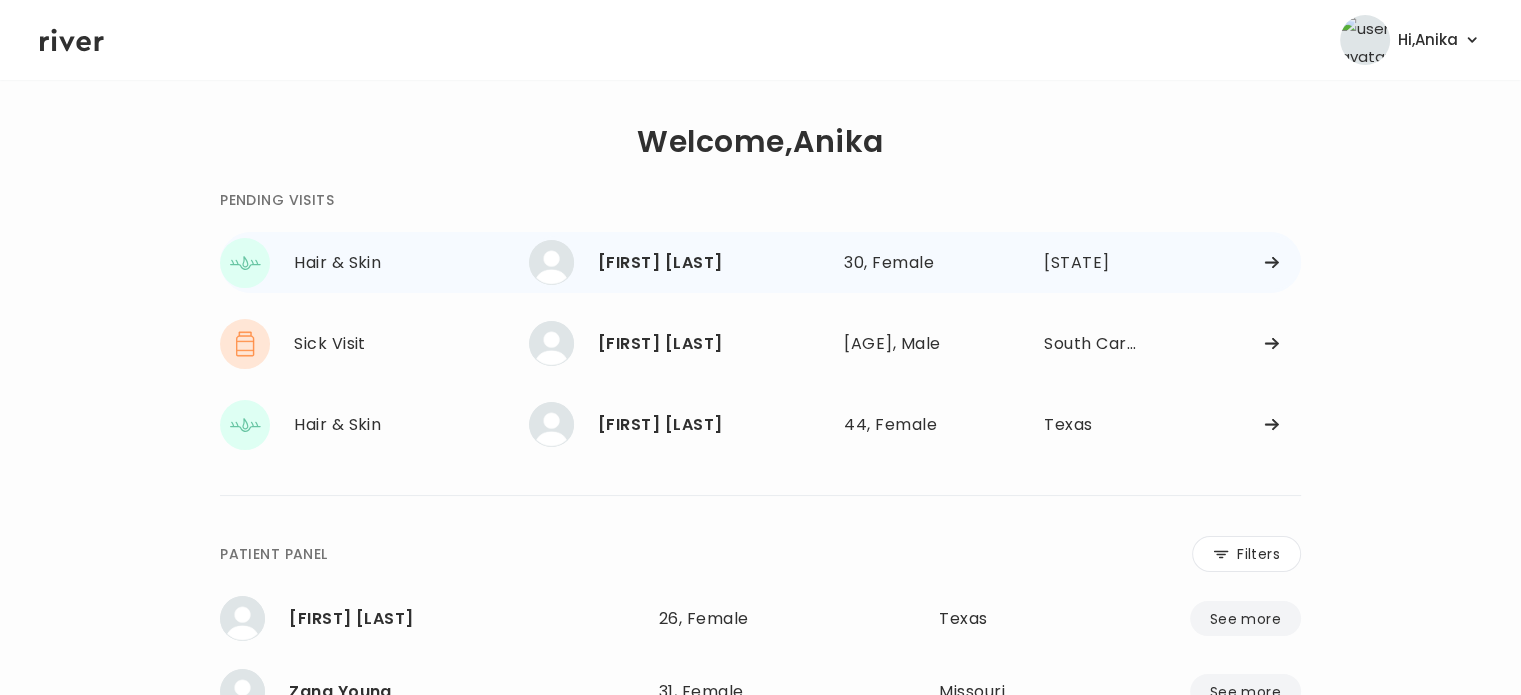 click on "[FIRST] [LAST]" at bounding box center [713, 263] 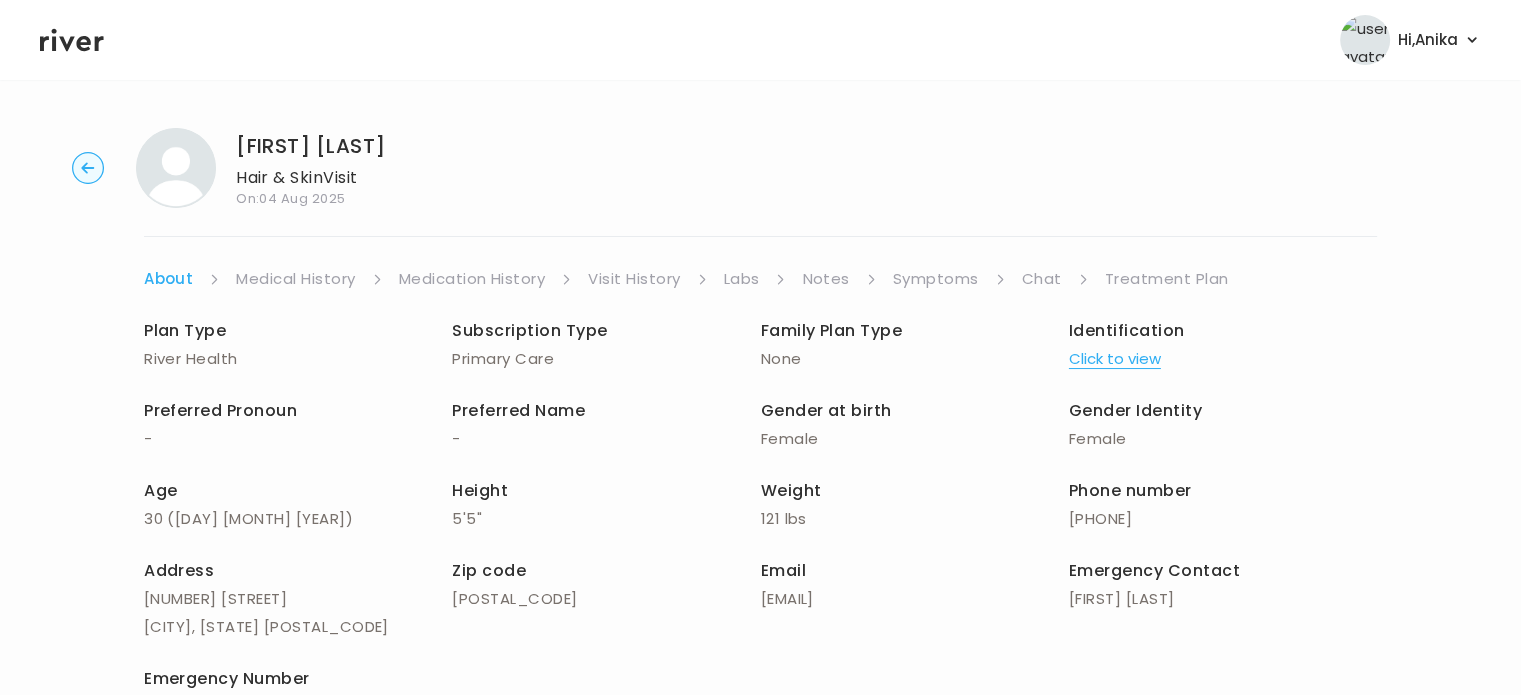 click on "Click to view" at bounding box center [1115, 359] 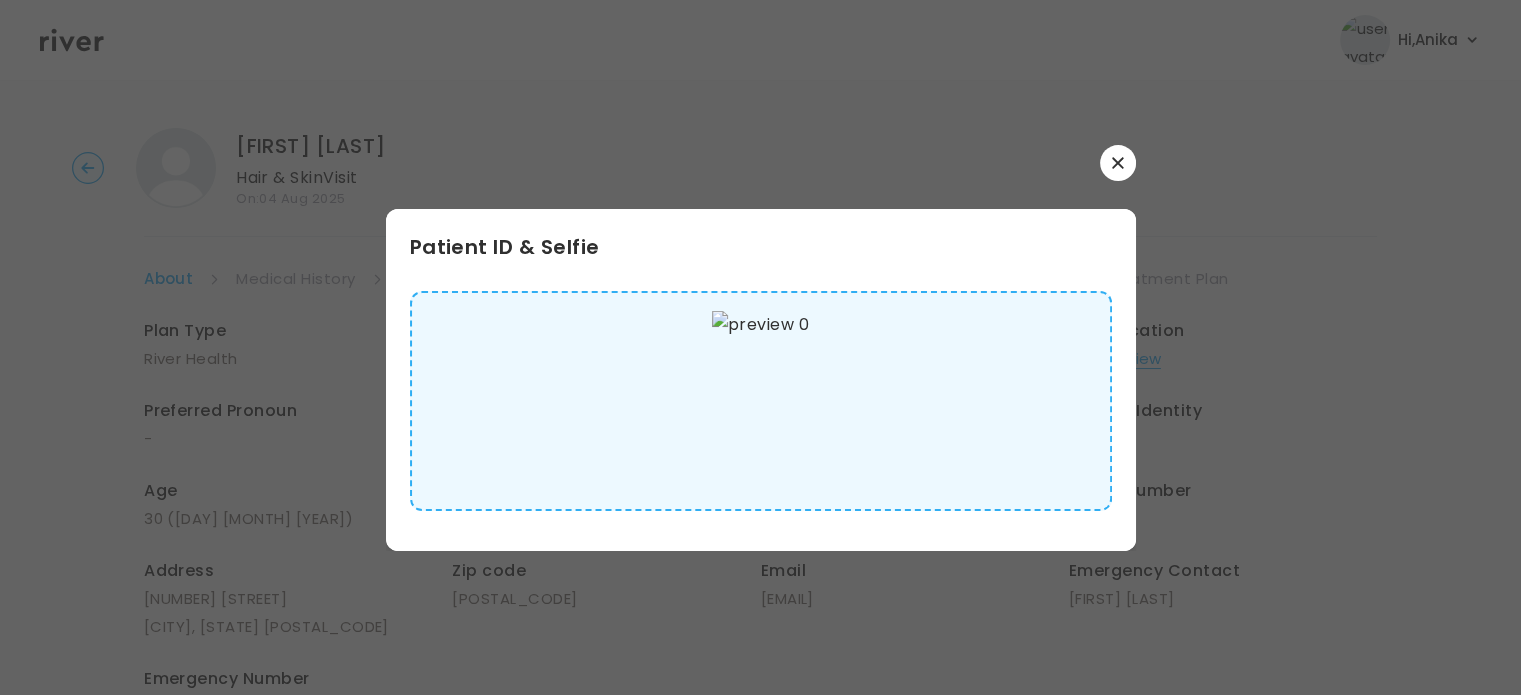 click at bounding box center [1118, 163] 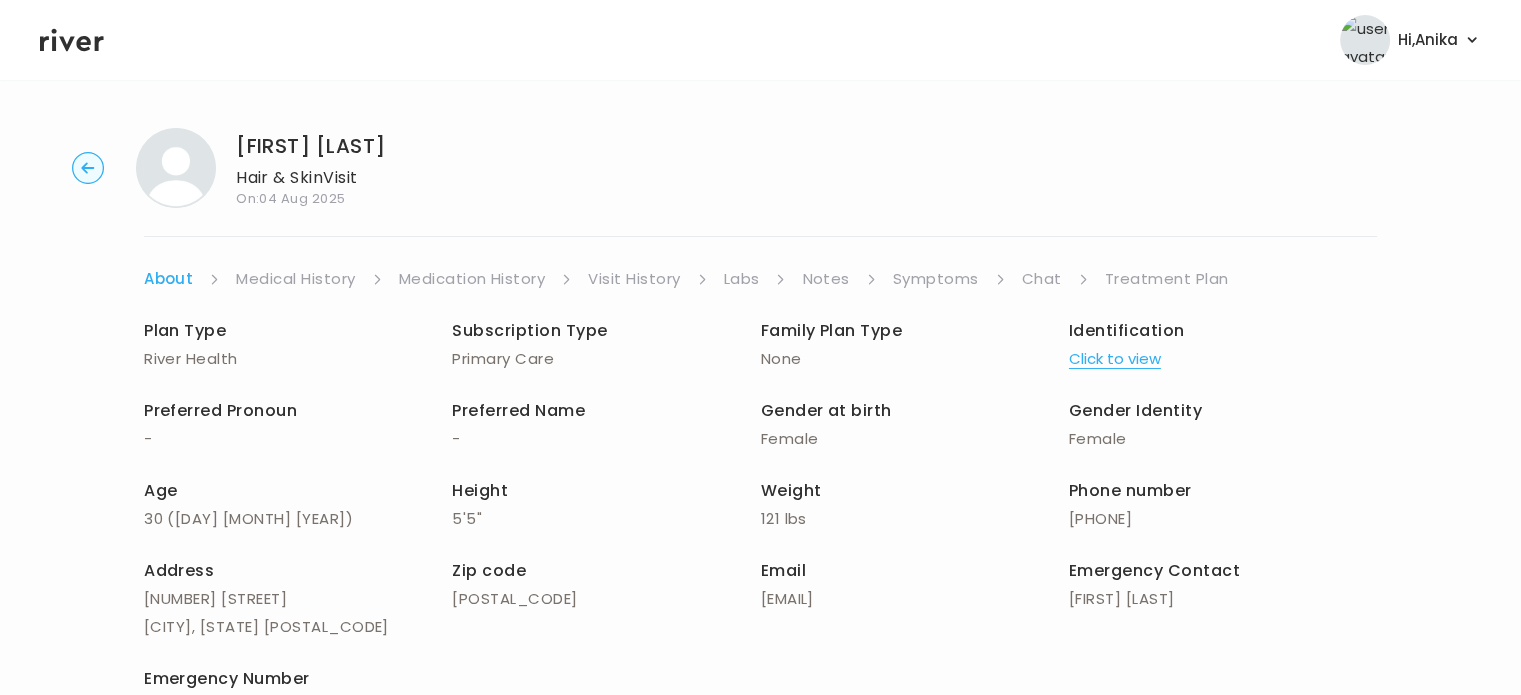 click on "Medical History" at bounding box center (295, 279) 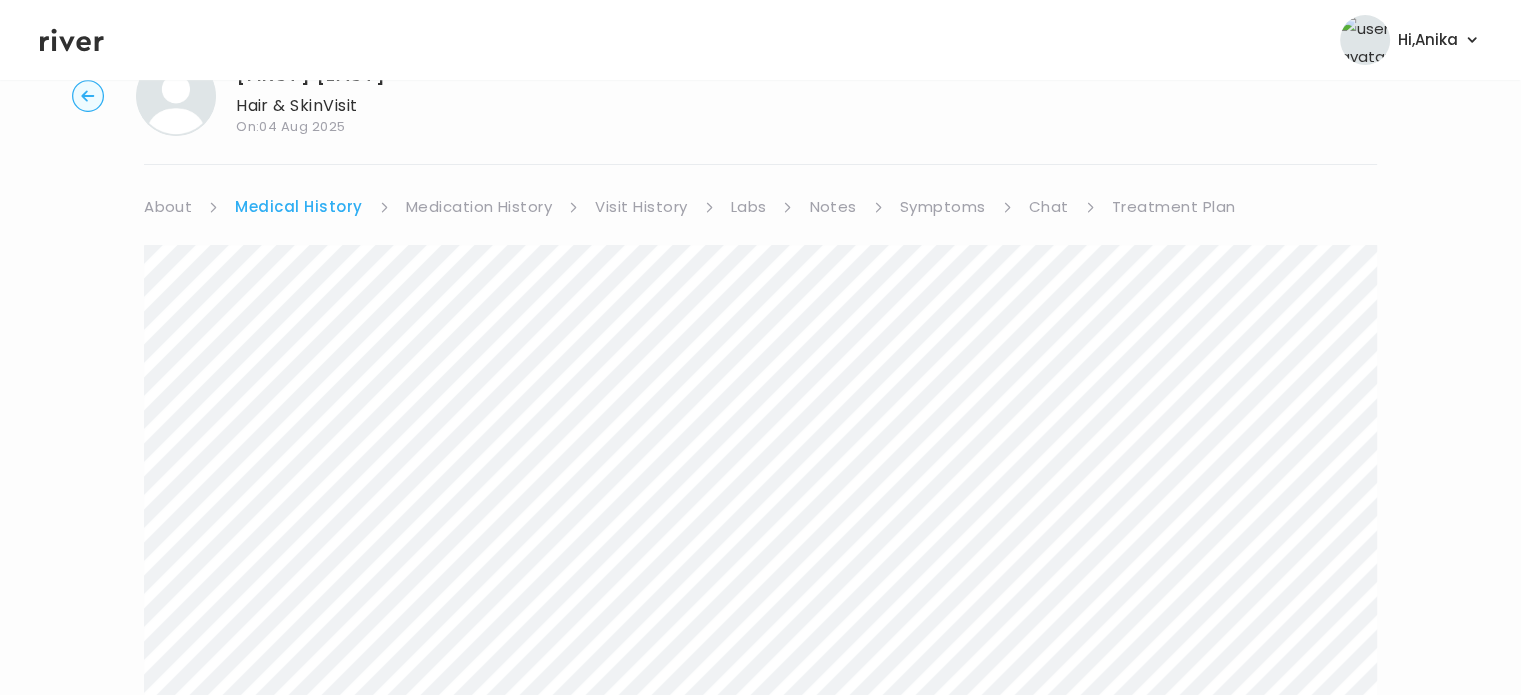 scroll, scrollTop: 42, scrollLeft: 0, axis: vertical 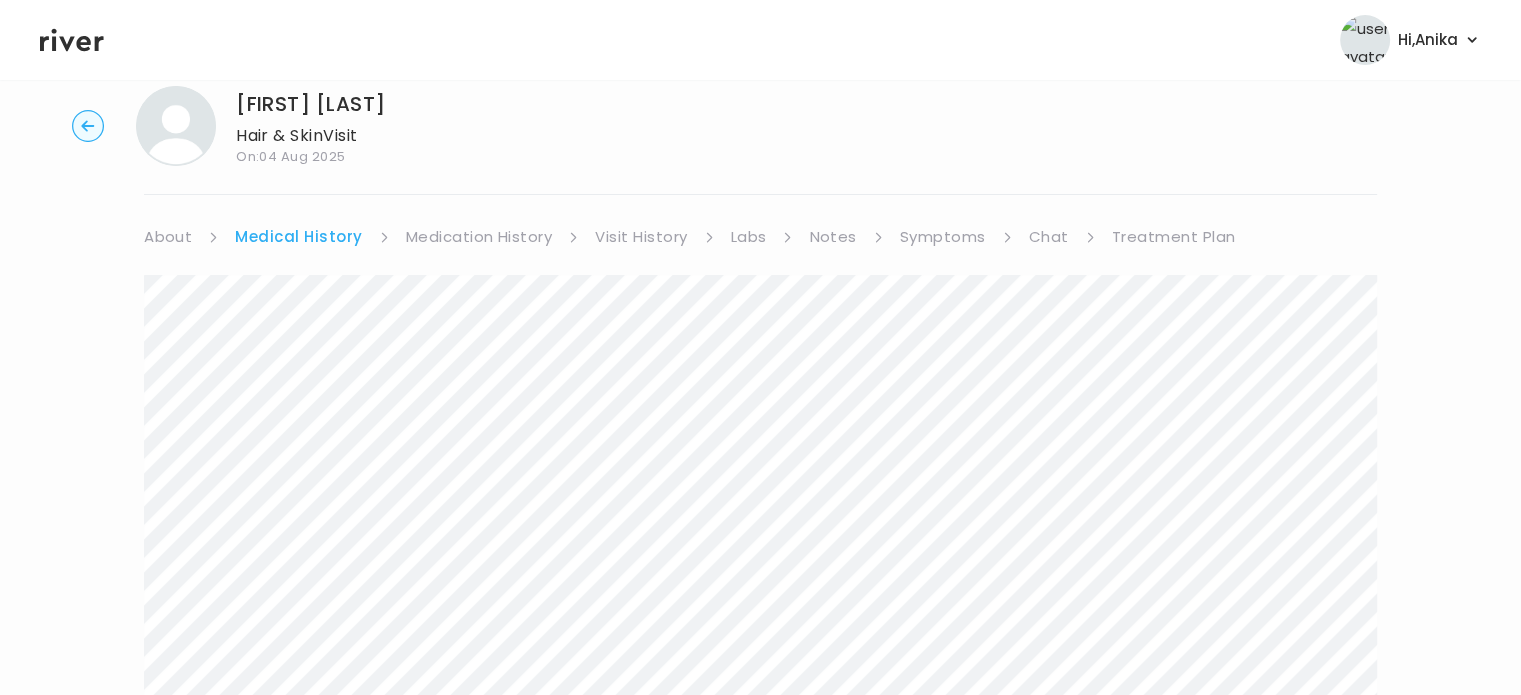 click on "Medication History" at bounding box center (479, 237) 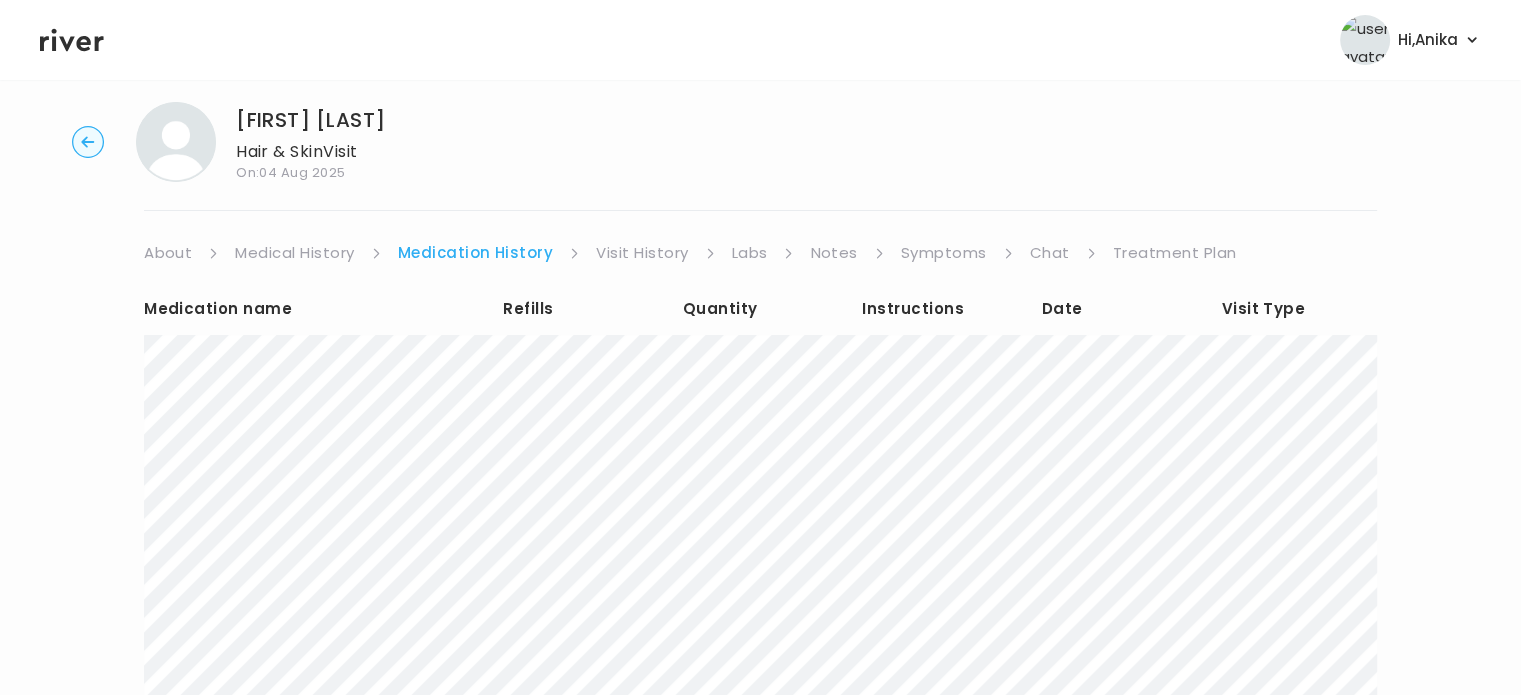 scroll, scrollTop: 71, scrollLeft: 0, axis: vertical 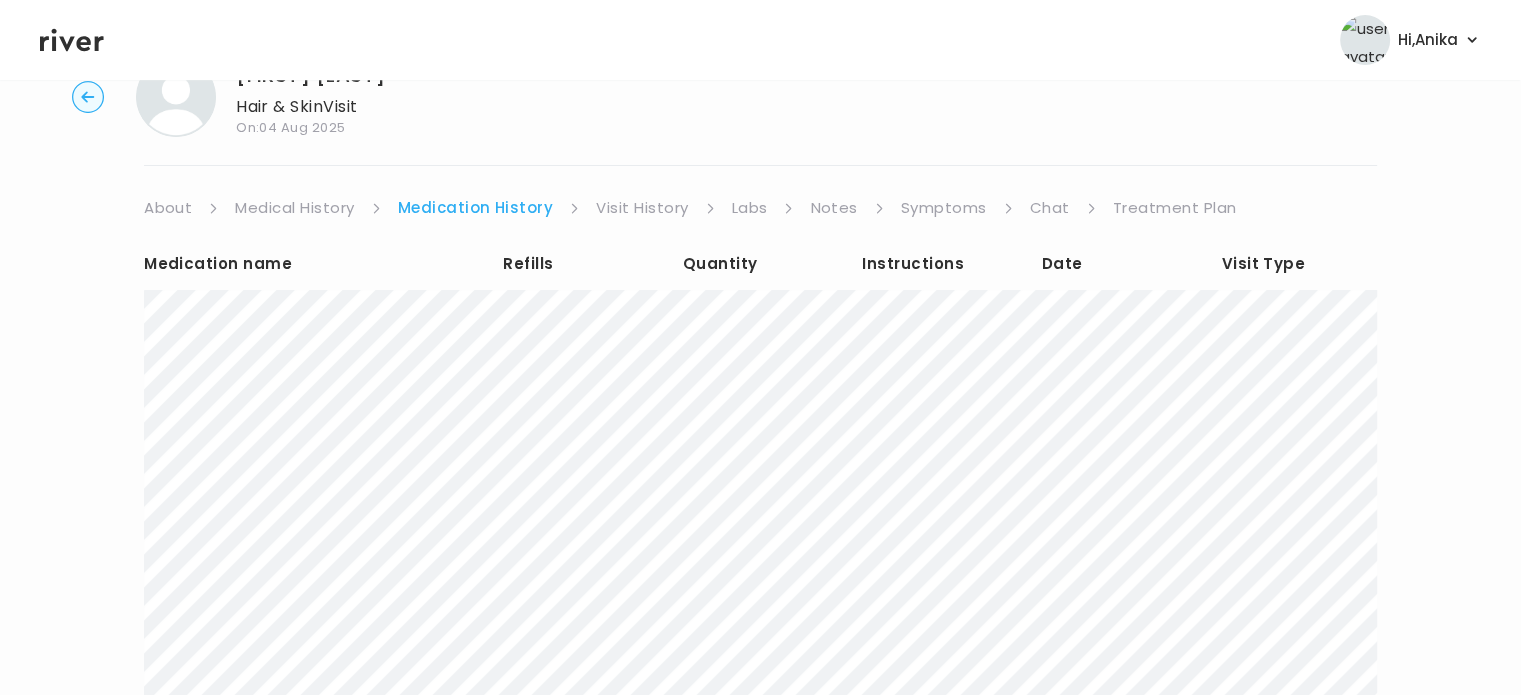click on "Visit History" at bounding box center [642, 208] 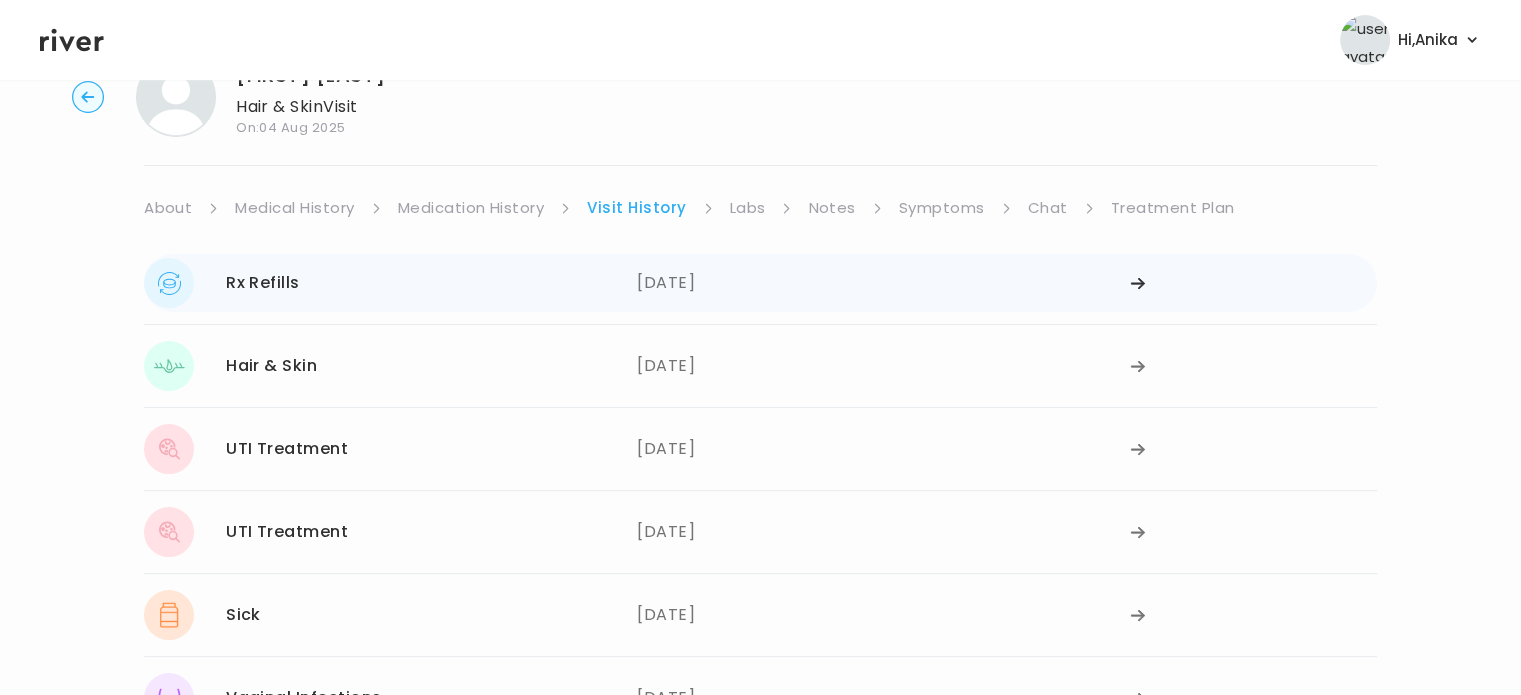 click on "[DATE]" at bounding box center (883, 283) 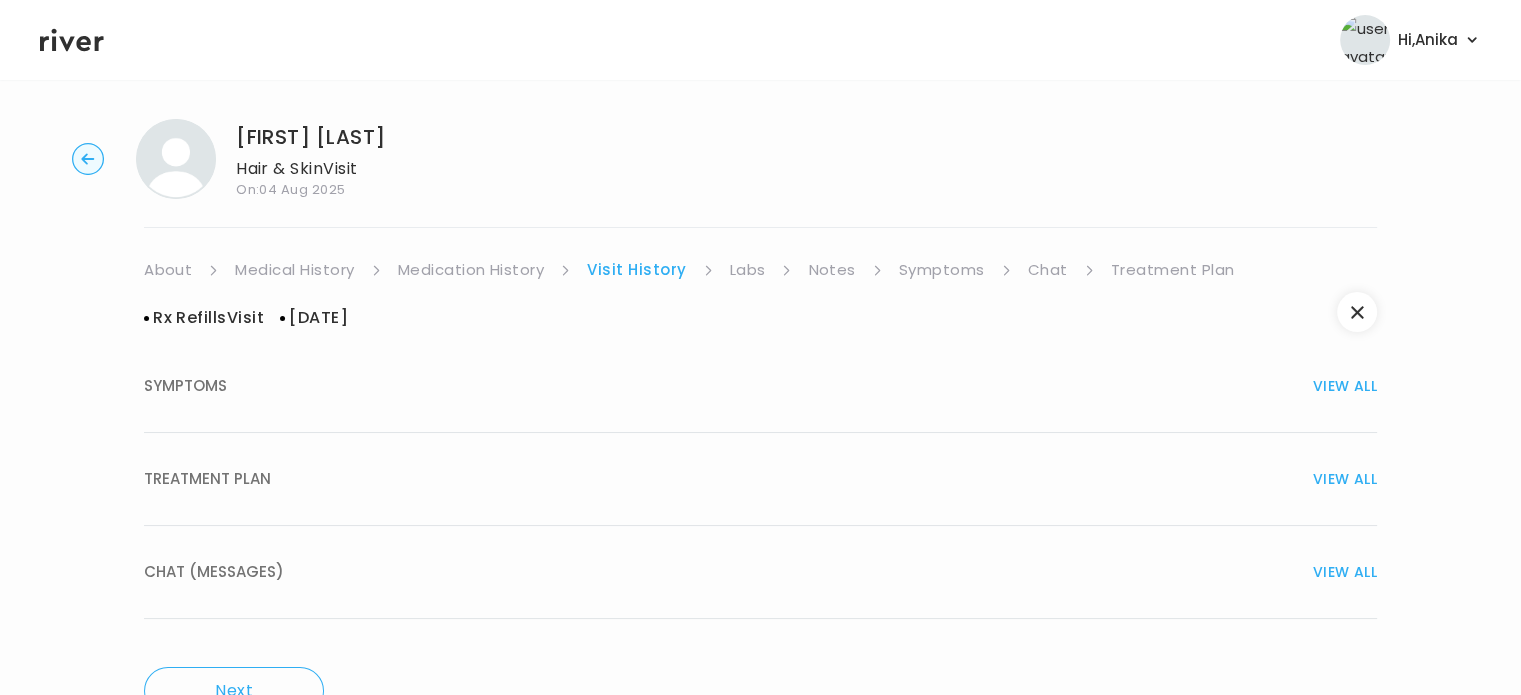 scroll, scrollTop: 0, scrollLeft: 0, axis: both 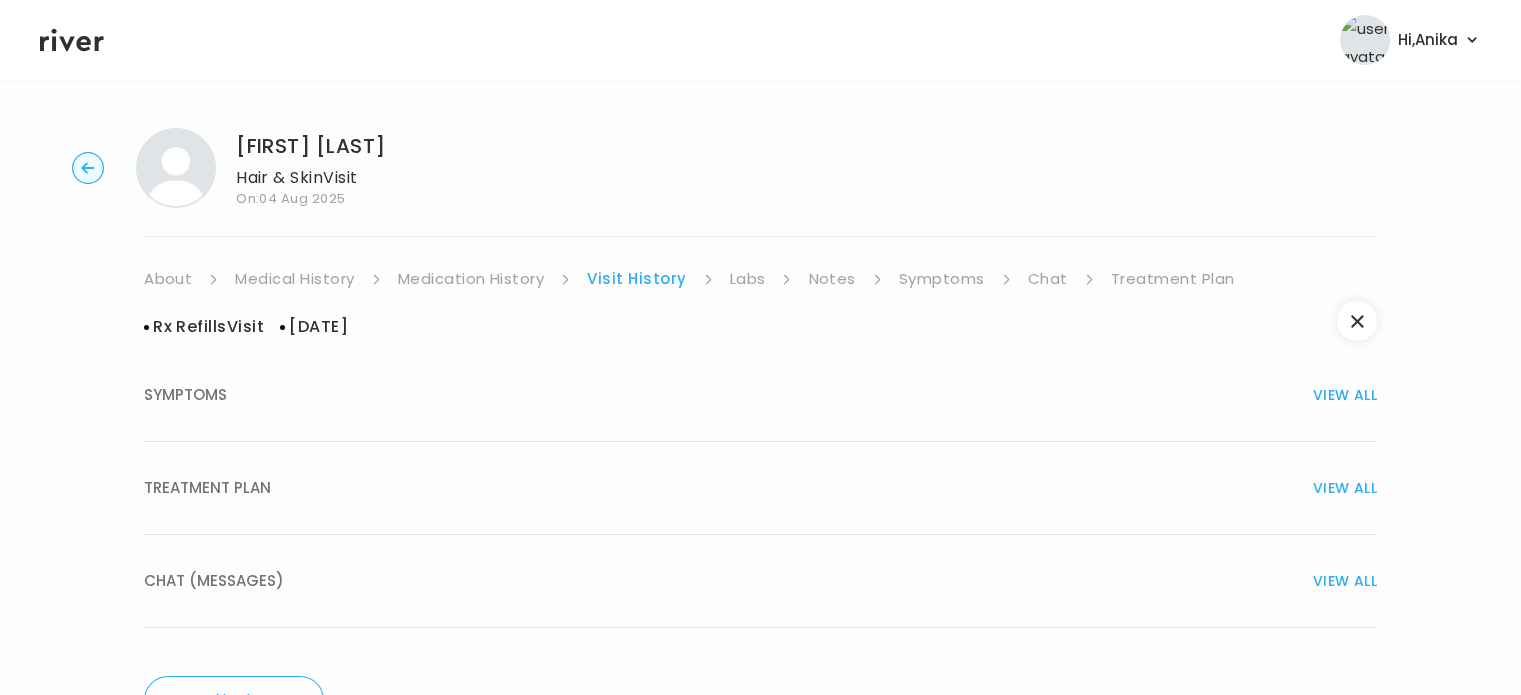 click on "TREATMENT PLAN VIEW ALL" at bounding box center (760, 488) 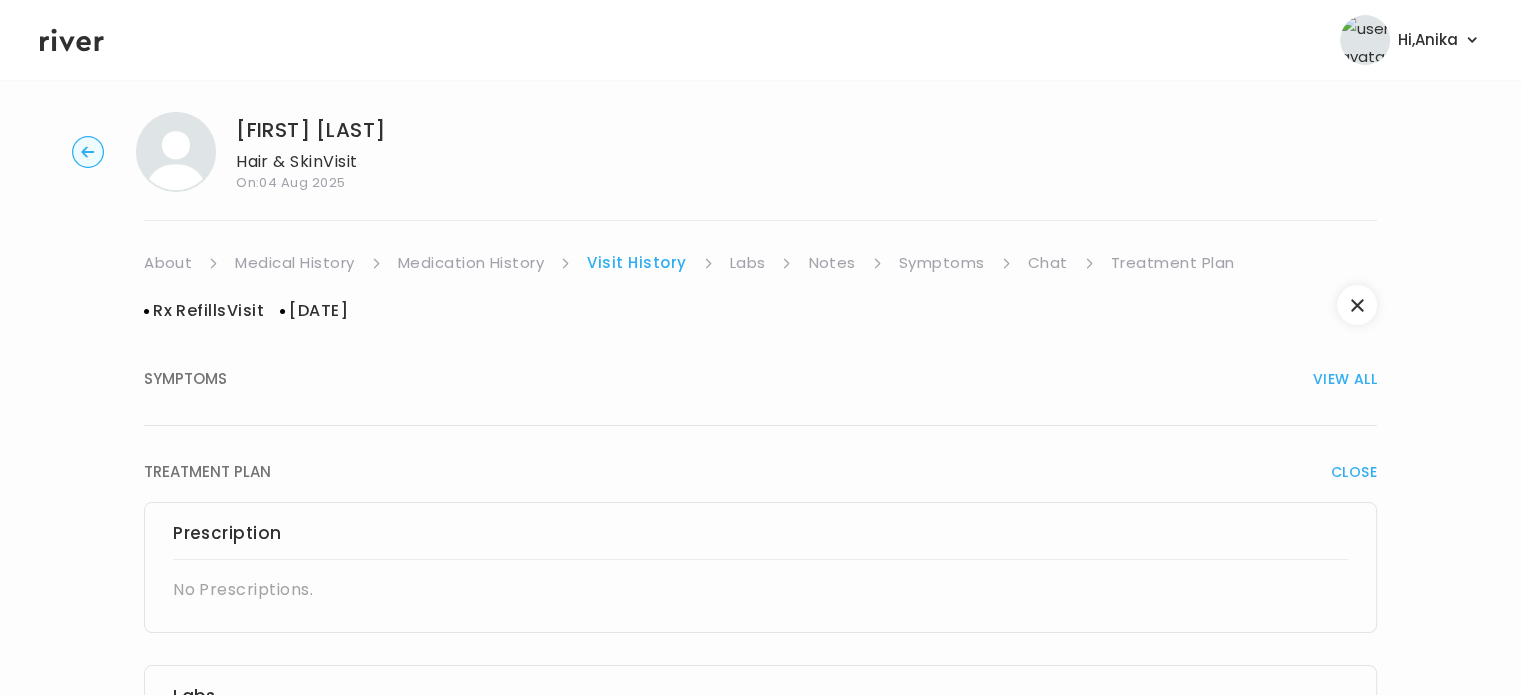 scroll, scrollTop: 0, scrollLeft: 0, axis: both 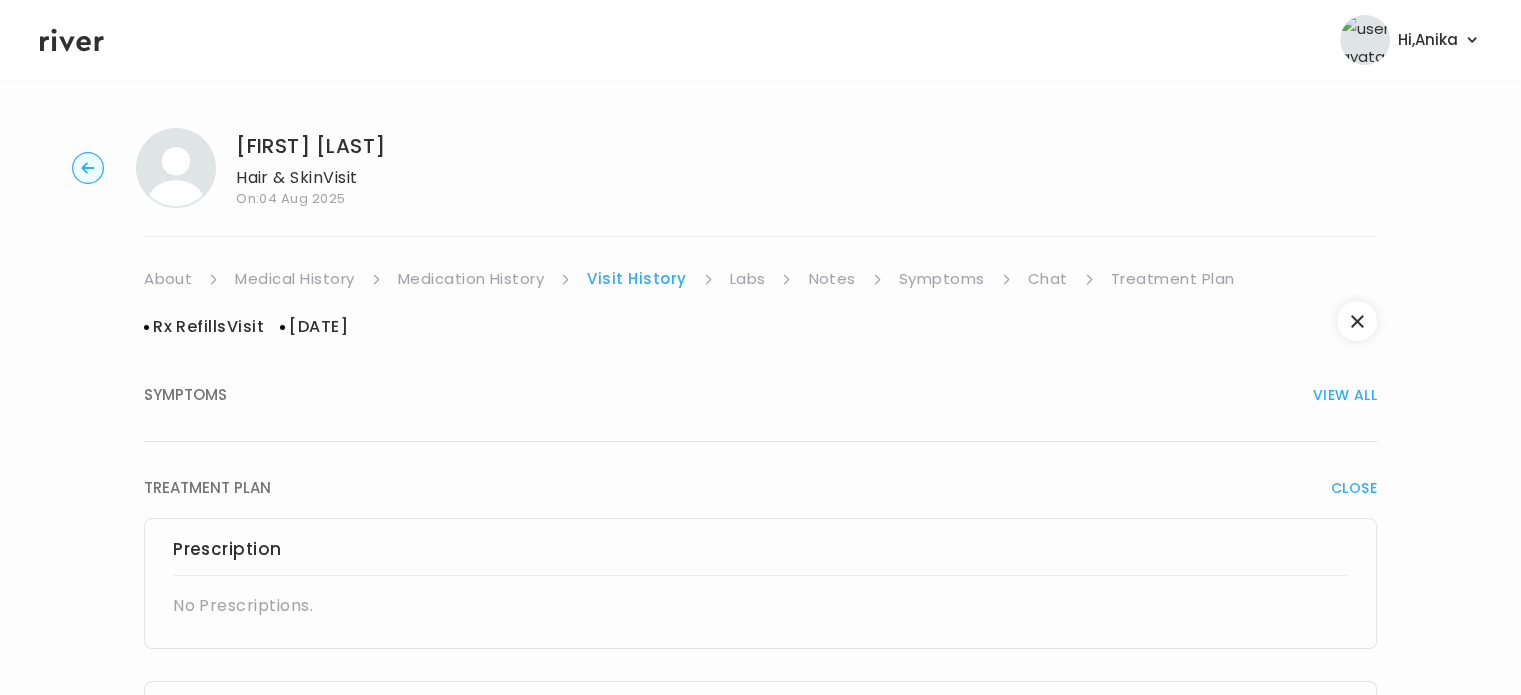 click on "Labs" at bounding box center (748, 279) 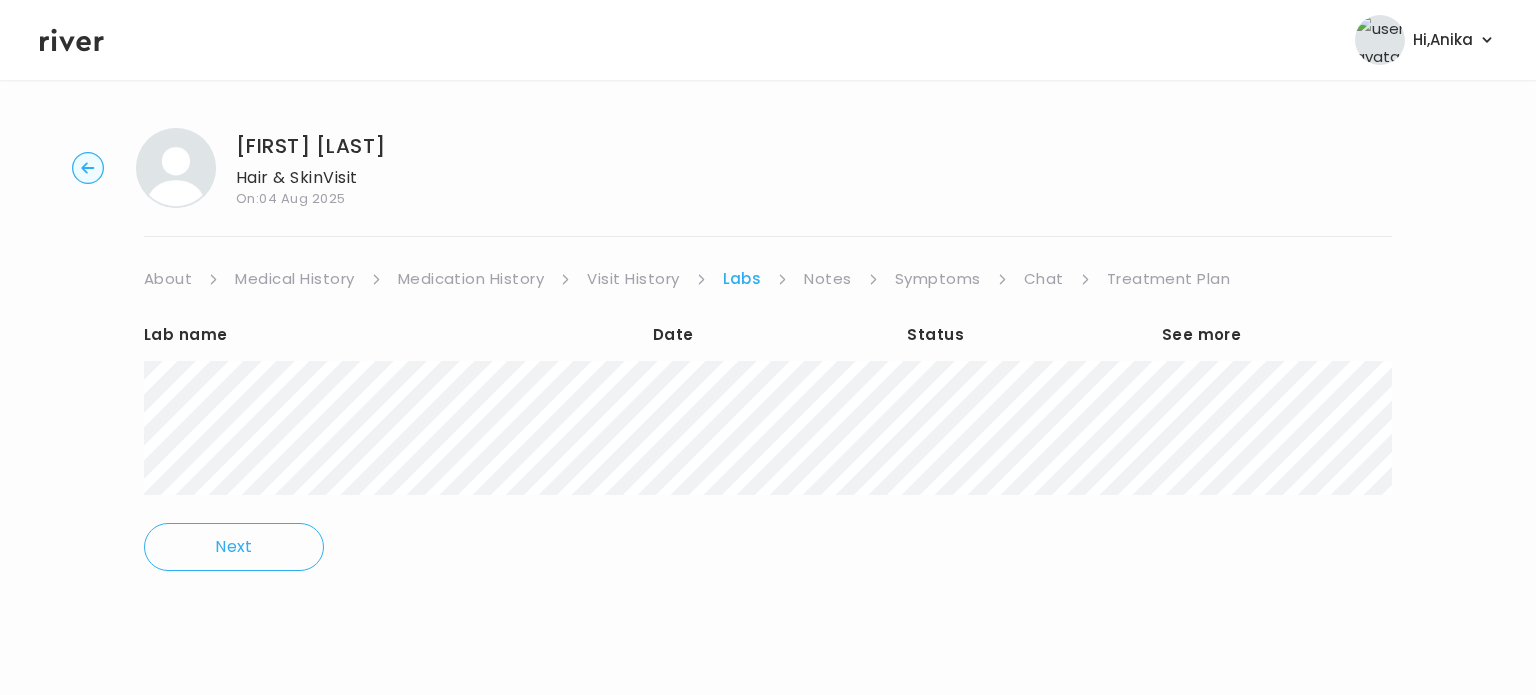 click on "Notes" at bounding box center (827, 279) 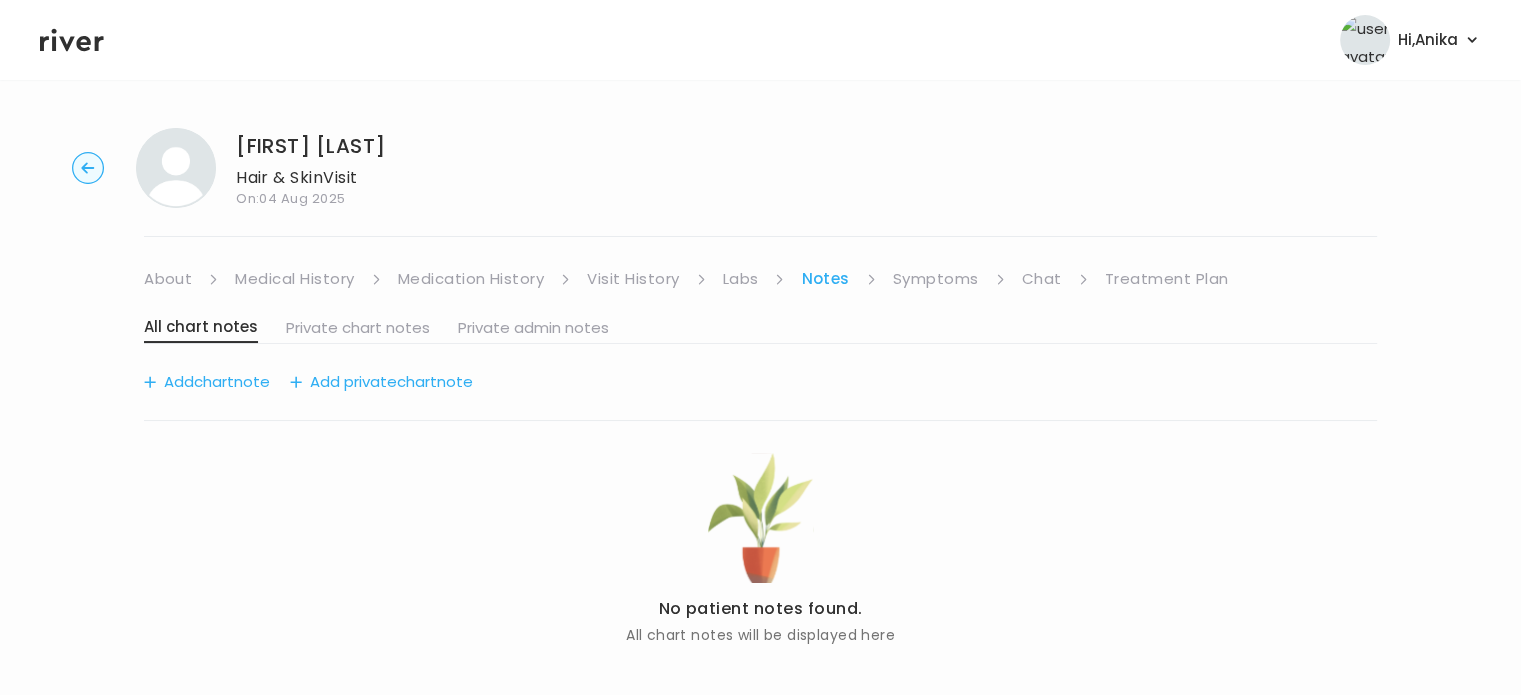 click on "Symptoms" at bounding box center [936, 279] 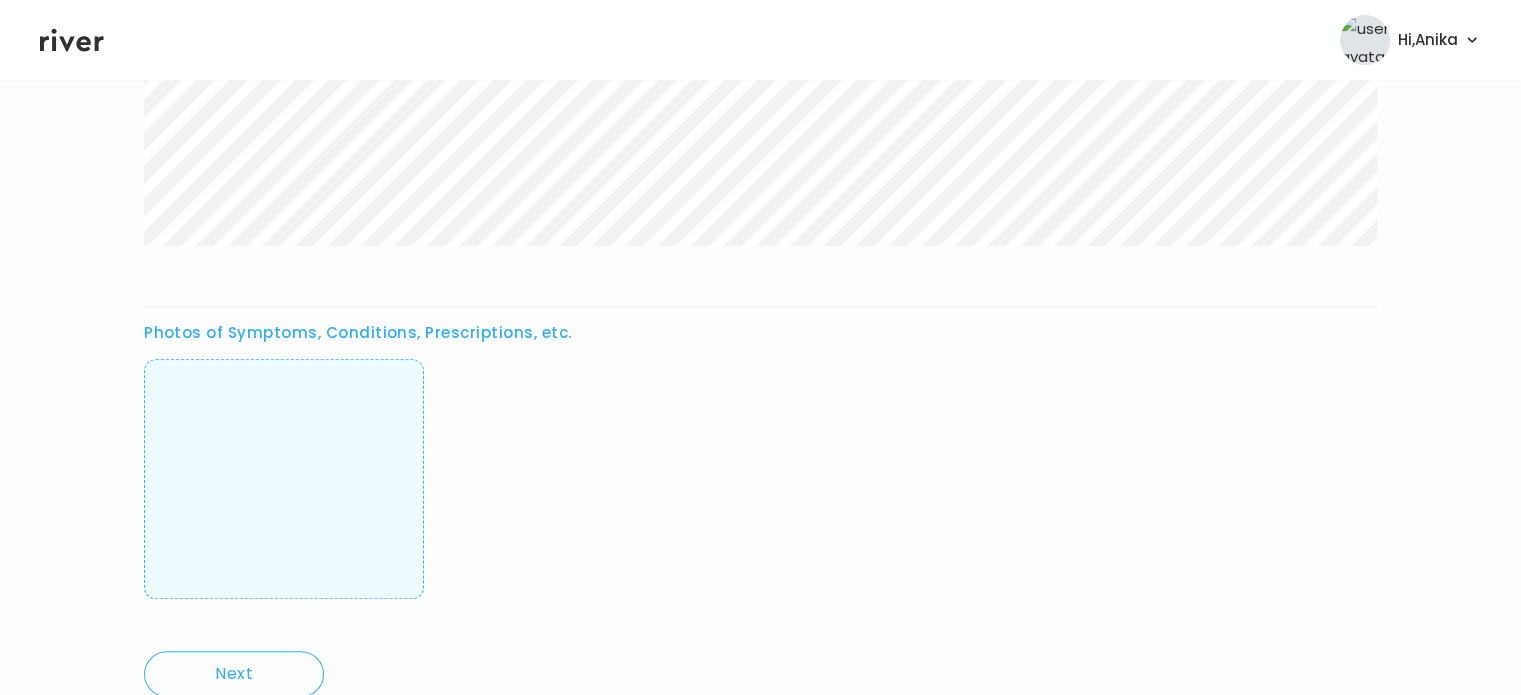 scroll, scrollTop: 803, scrollLeft: 0, axis: vertical 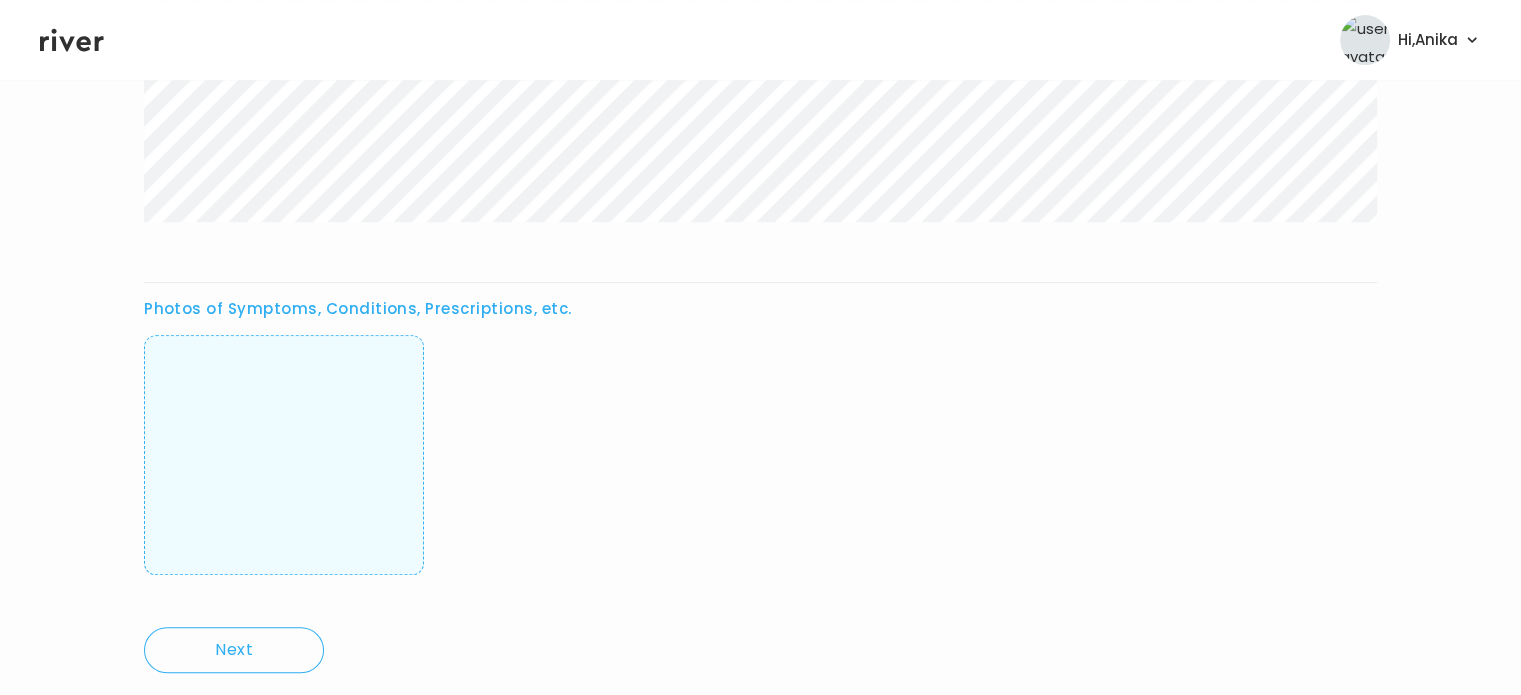 click at bounding box center (284, 455) 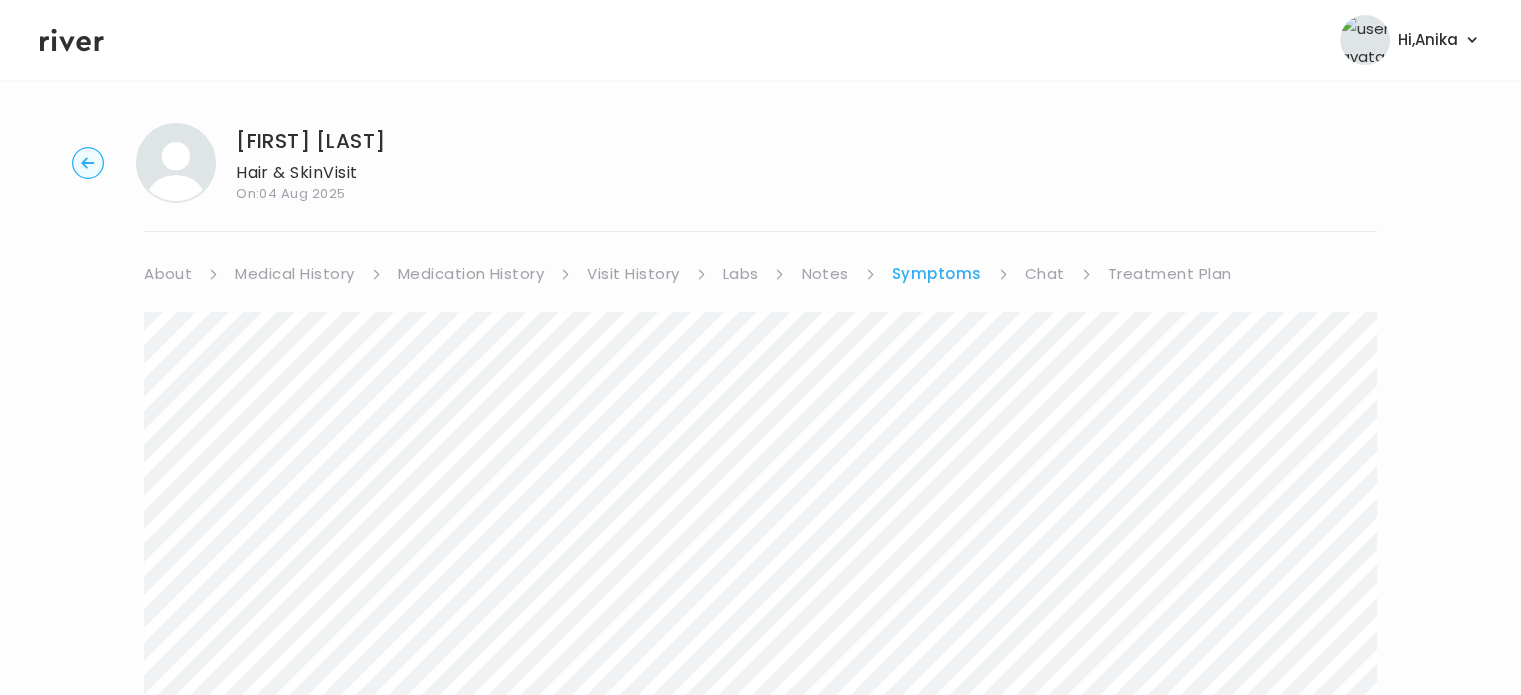 scroll, scrollTop: 0, scrollLeft: 0, axis: both 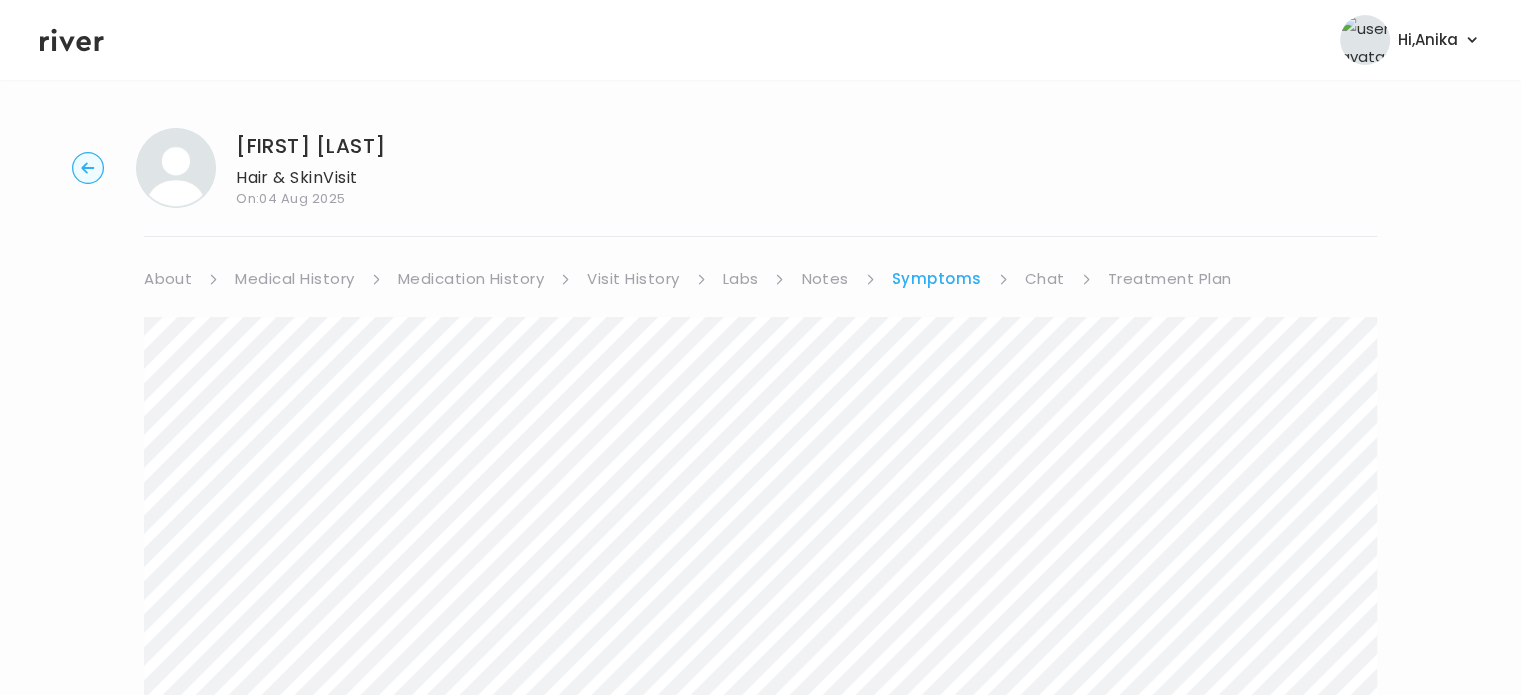 click on "Hi, [FIRST] [LAST] Logout" at bounding box center [760, 40] 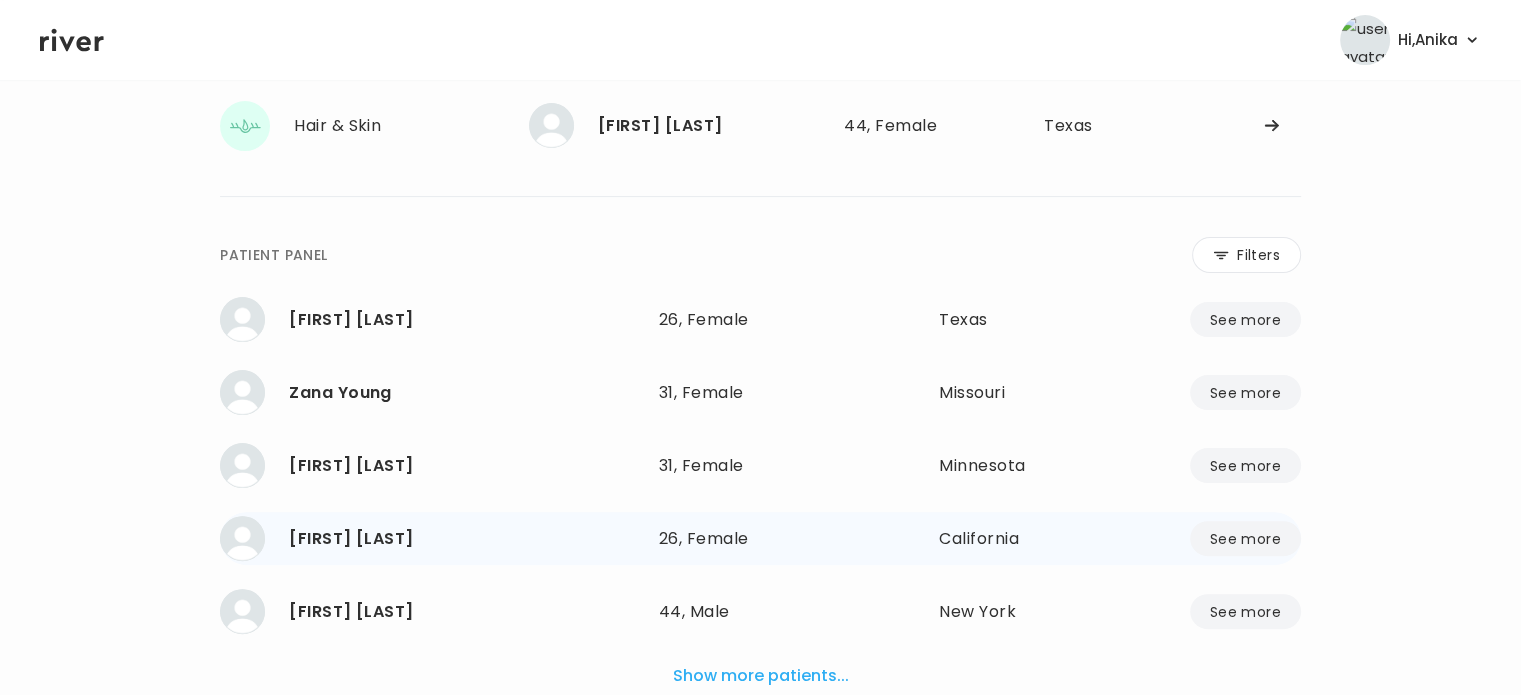 scroll, scrollTop: 484, scrollLeft: 0, axis: vertical 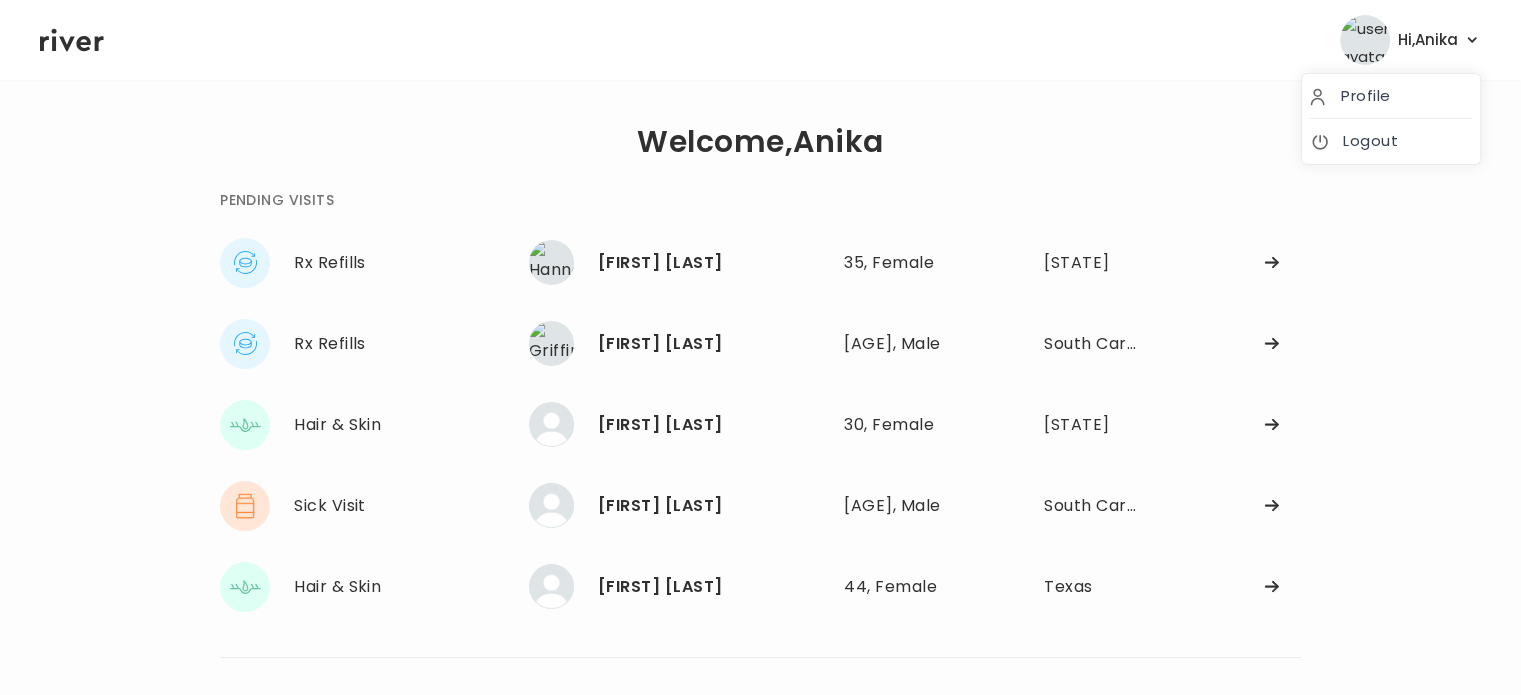 click on "Hi, [FIRST]" at bounding box center [1428, 40] 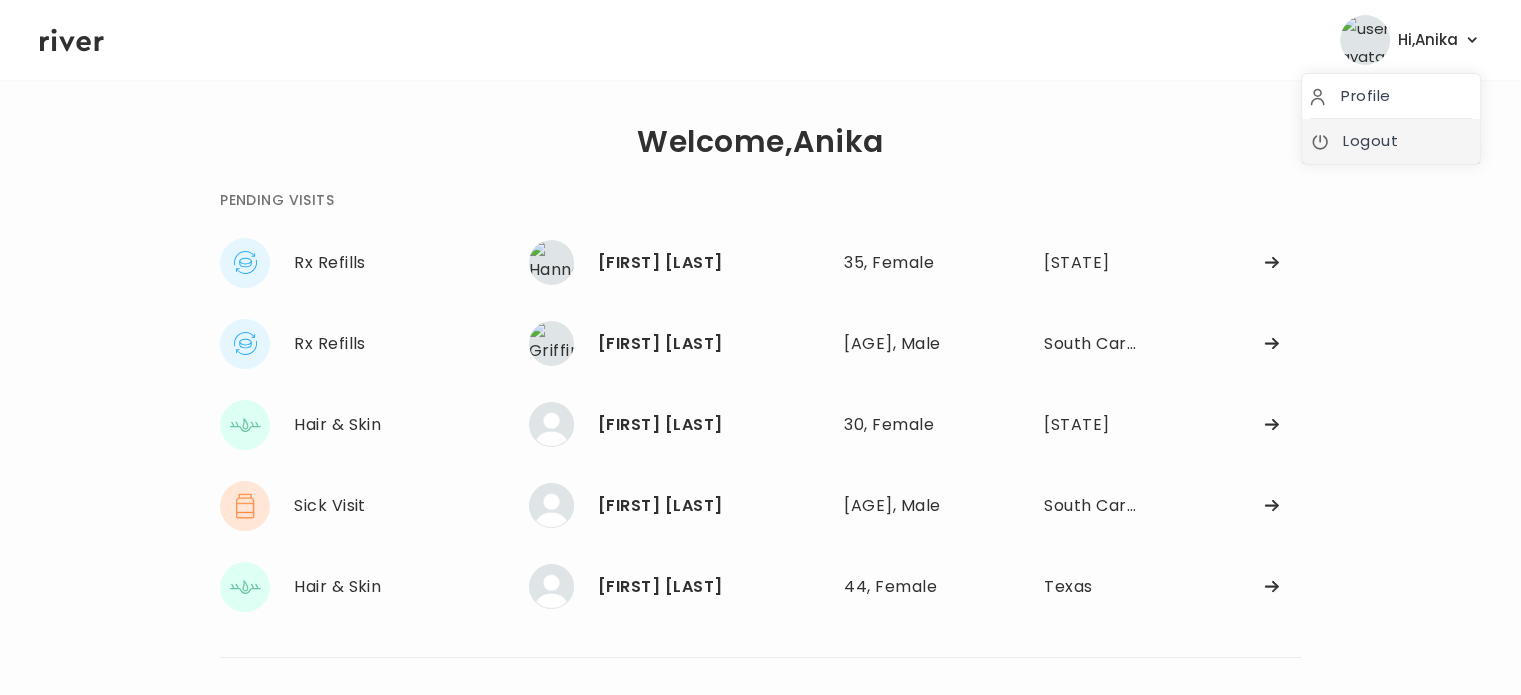 click on "Logout" at bounding box center (1391, 141) 